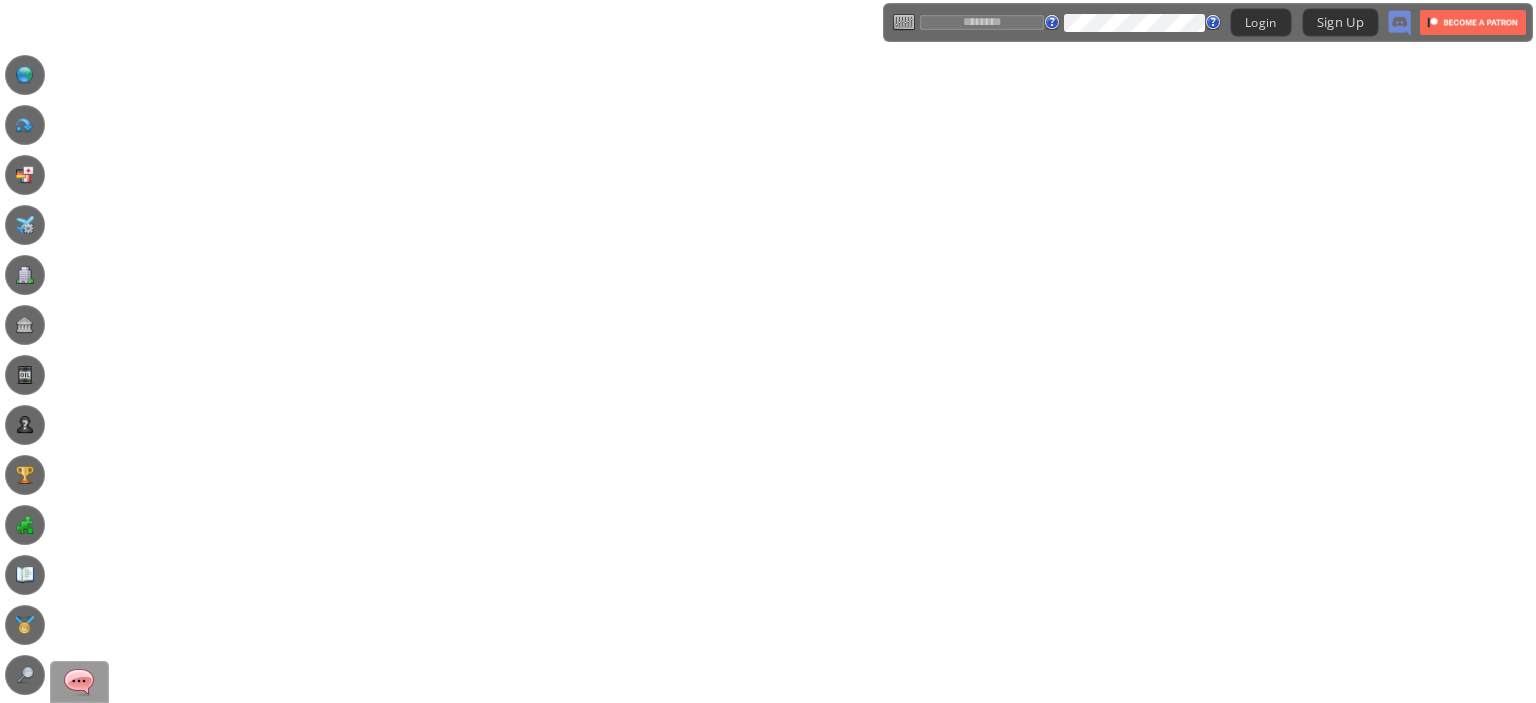 scroll, scrollTop: 0, scrollLeft: 0, axis: both 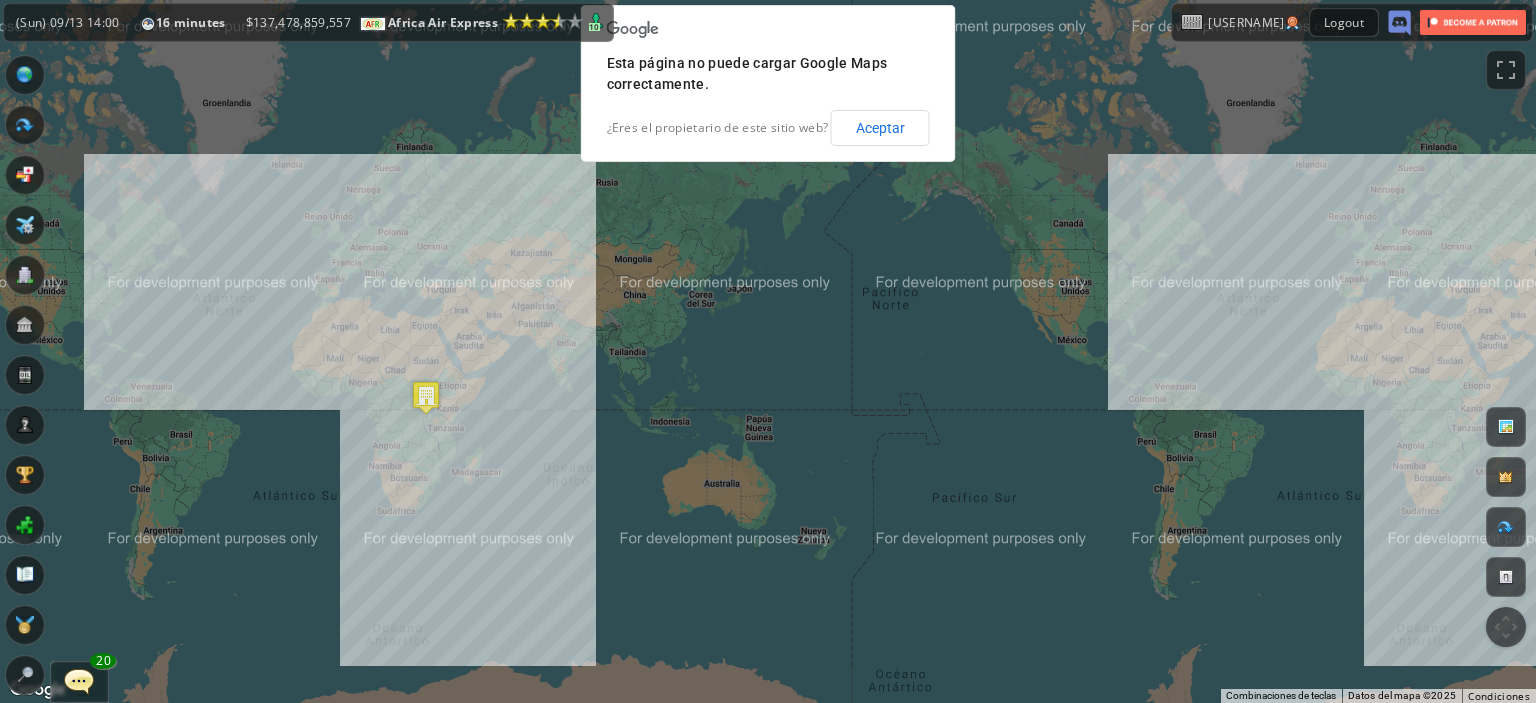 click on "Aceptar" at bounding box center (880, 128) 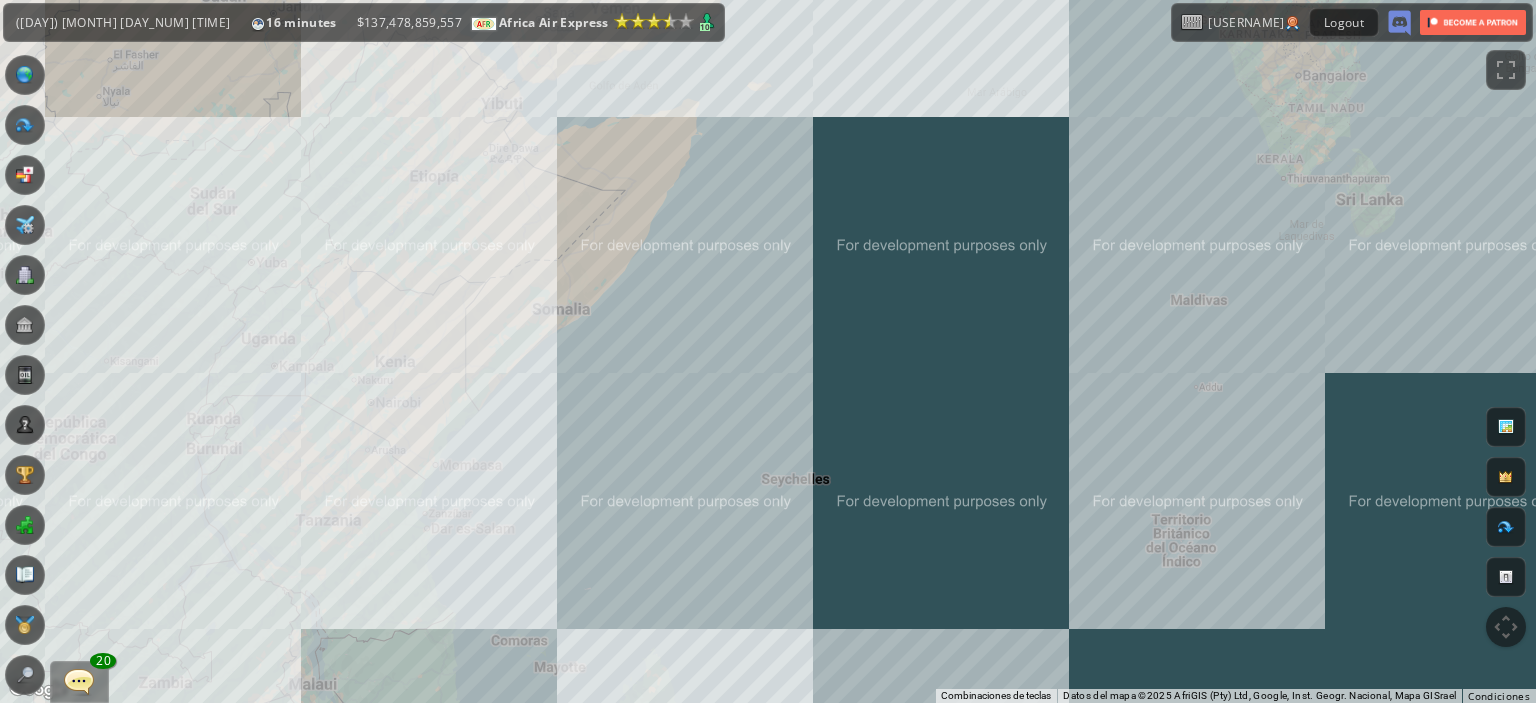 click on "Para navegar, presiona las teclas de flecha." at bounding box center (768, 351) 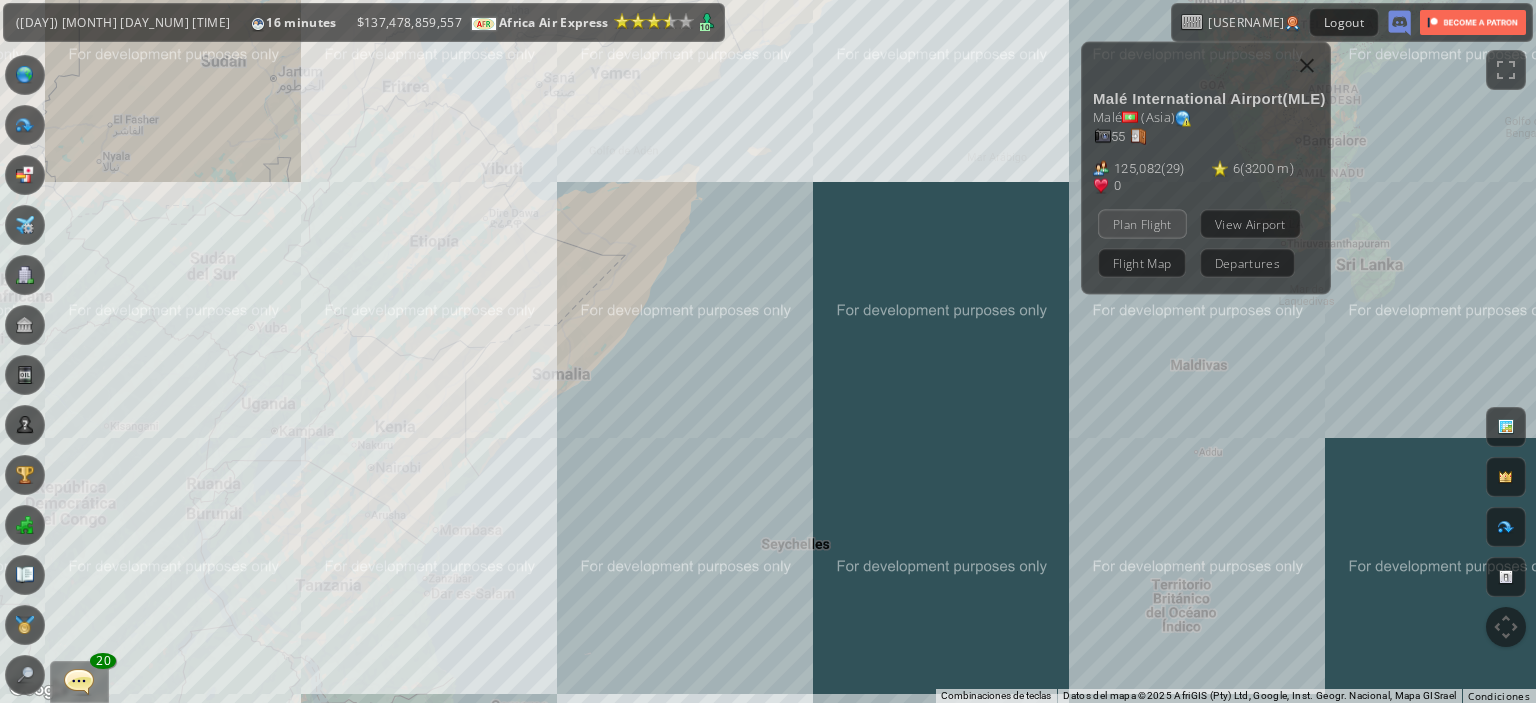 click on "Plan Flight" at bounding box center [1142, 223] 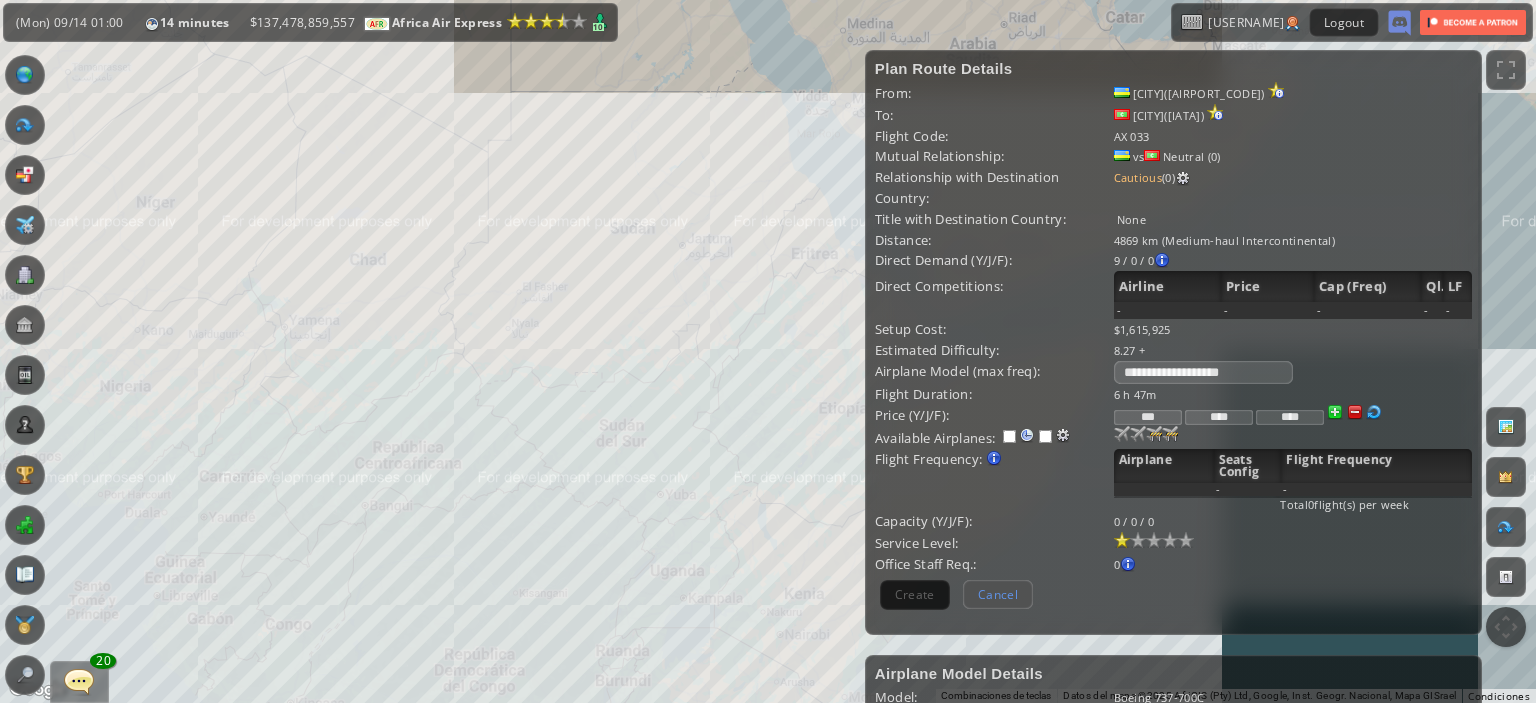 click on "Cancel" at bounding box center (998, 594) 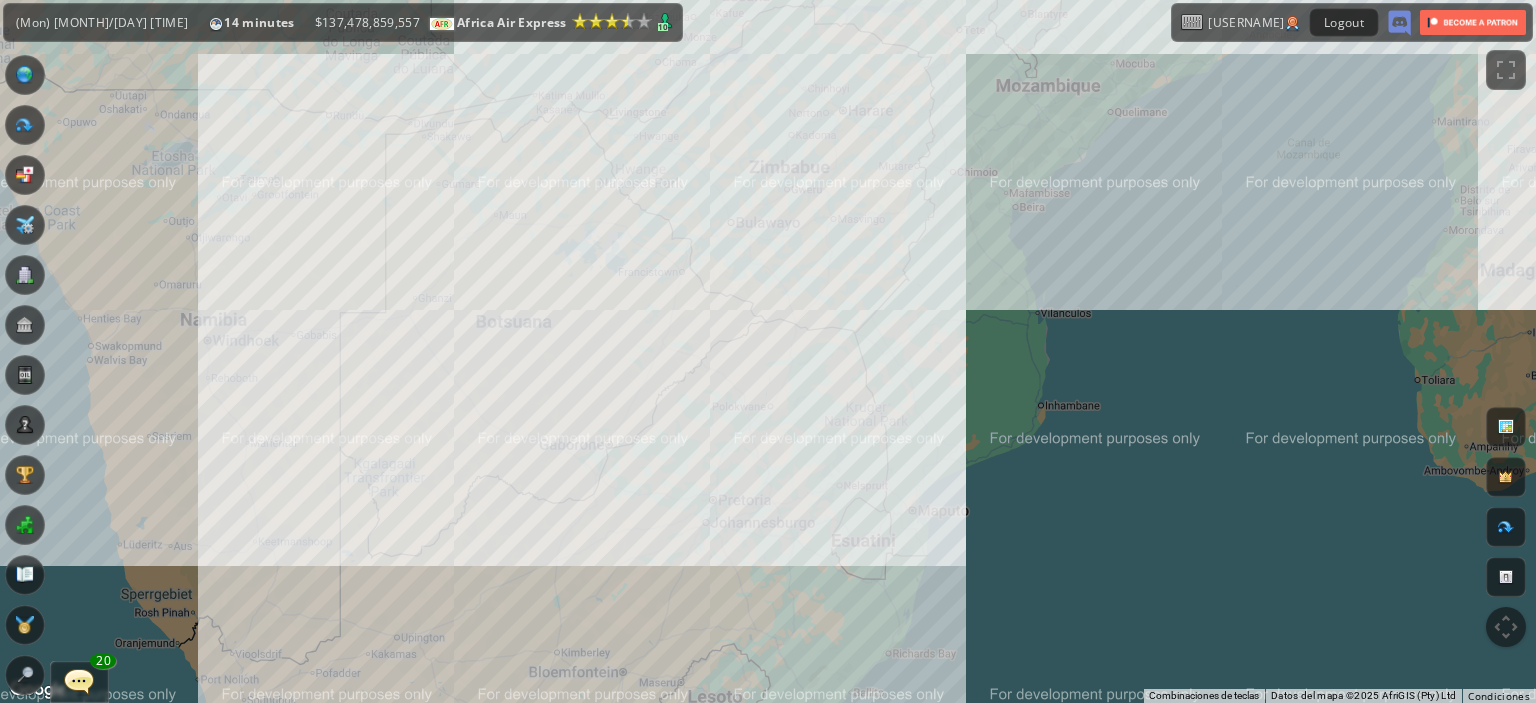 click on "Para navegar, presiona las teclas de flecha." at bounding box center [768, 351] 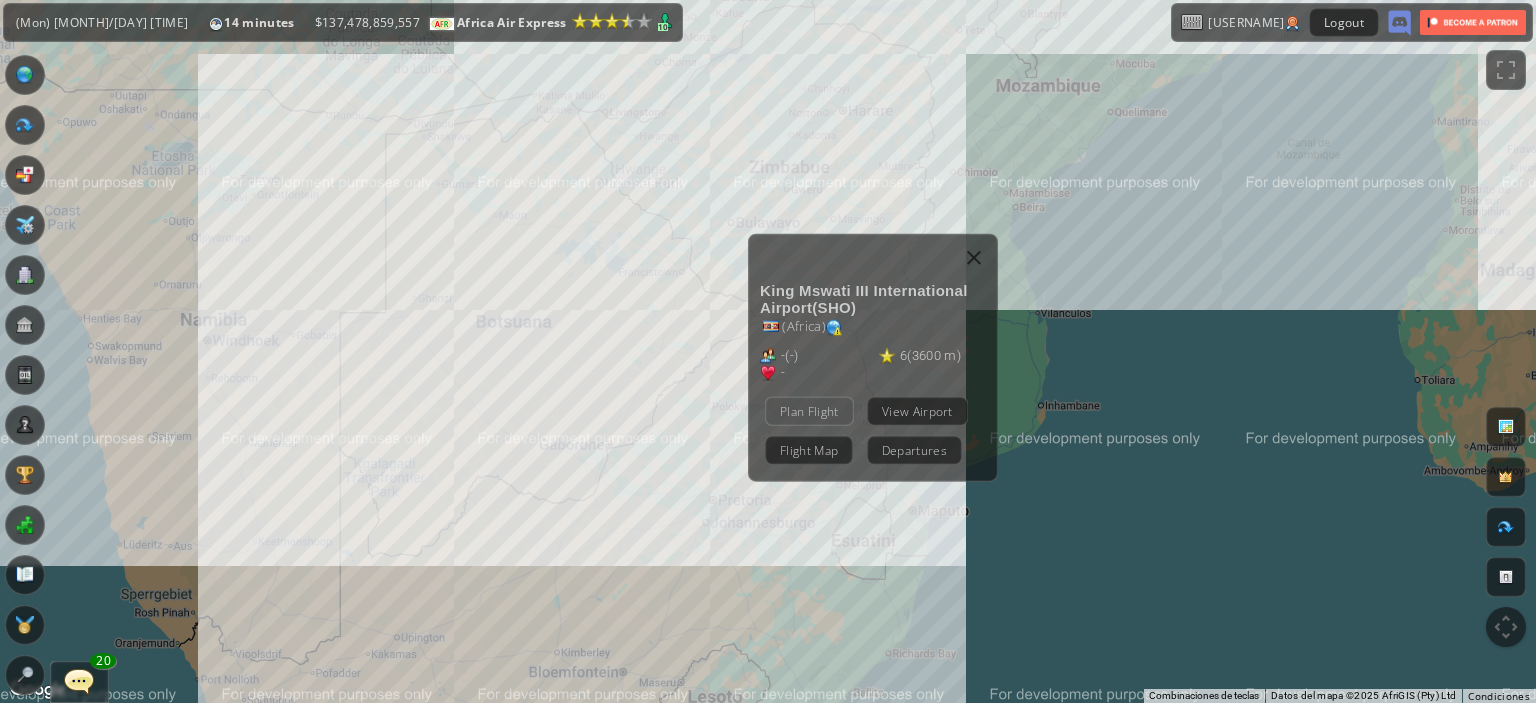 click on "Plan Flight" at bounding box center [809, 410] 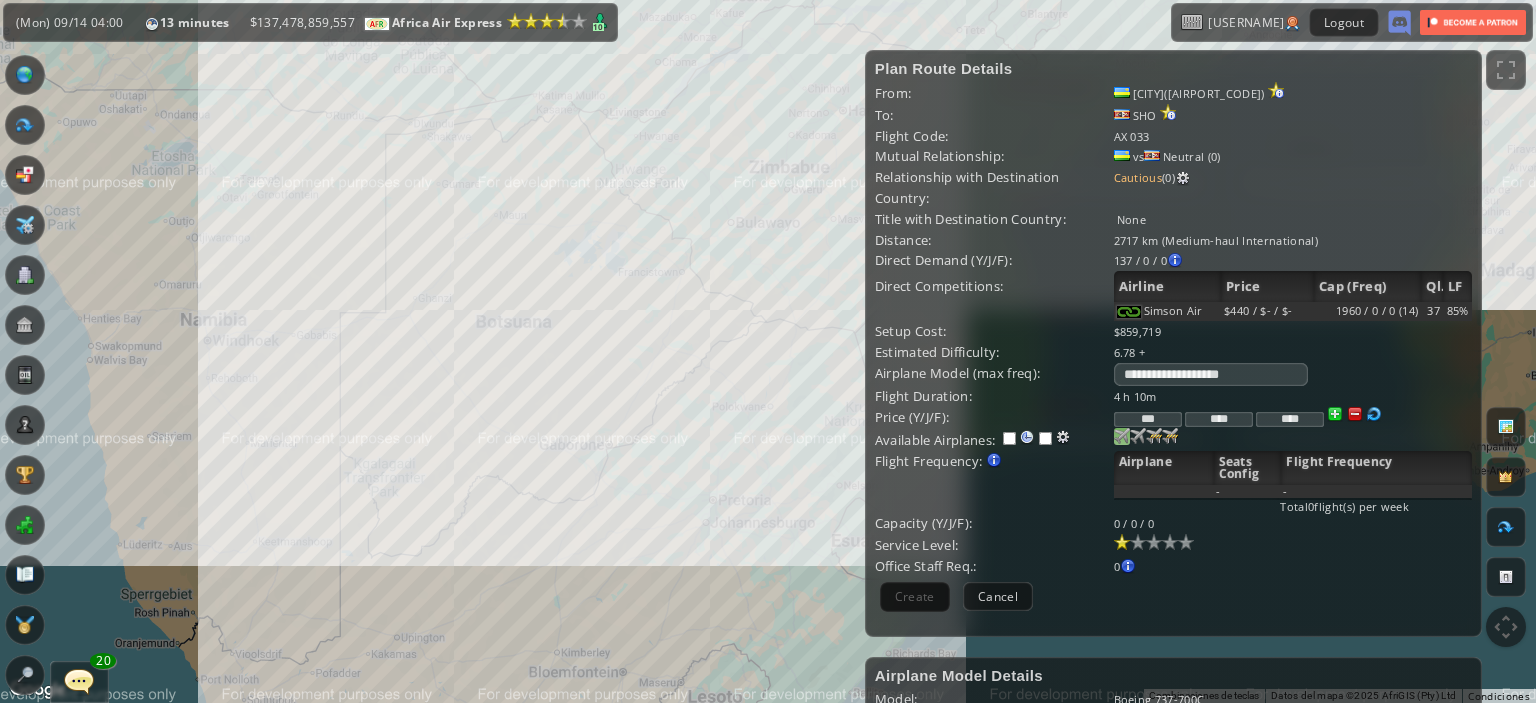 click at bounding box center [1122, 436] 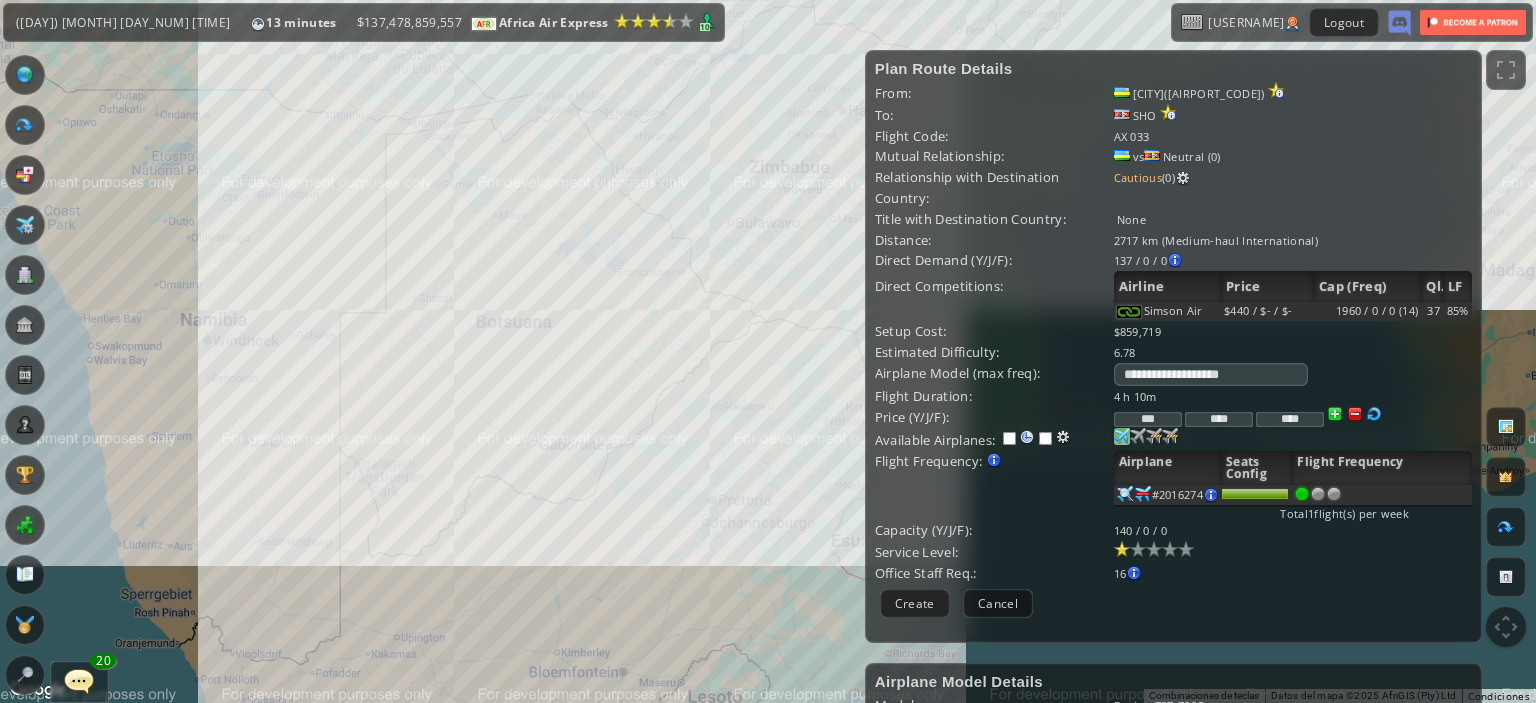 click at bounding box center [1355, 414] 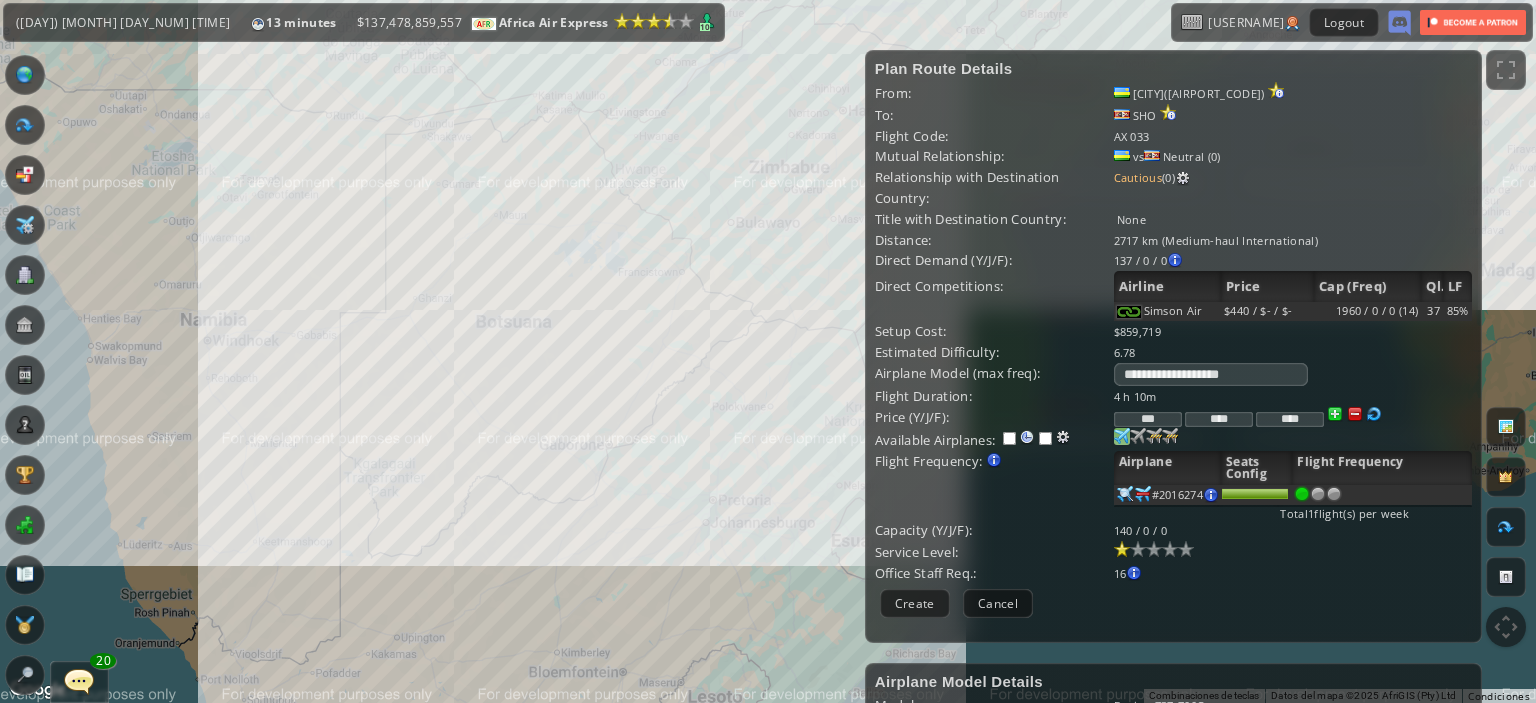 click at bounding box center (1355, 414) 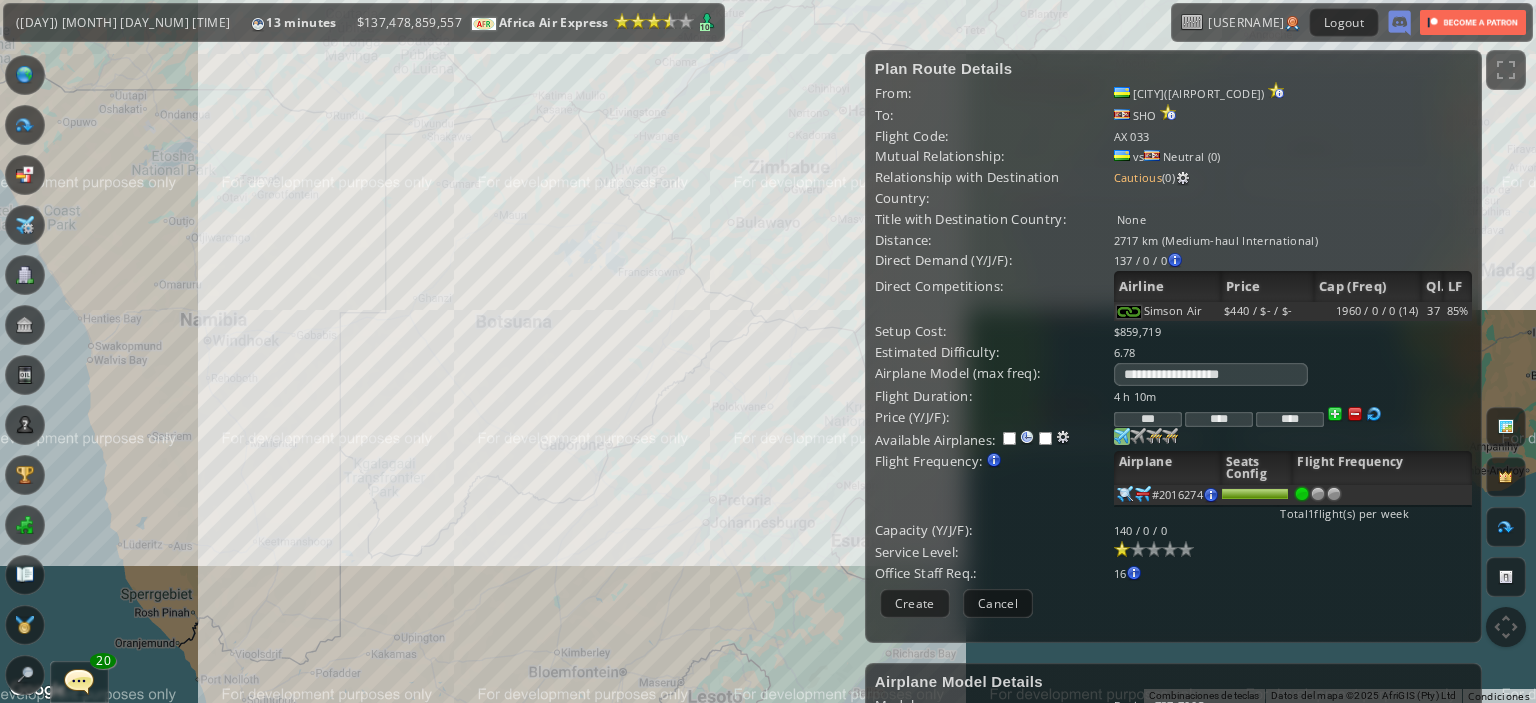 click at bounding box center (1355, 414) 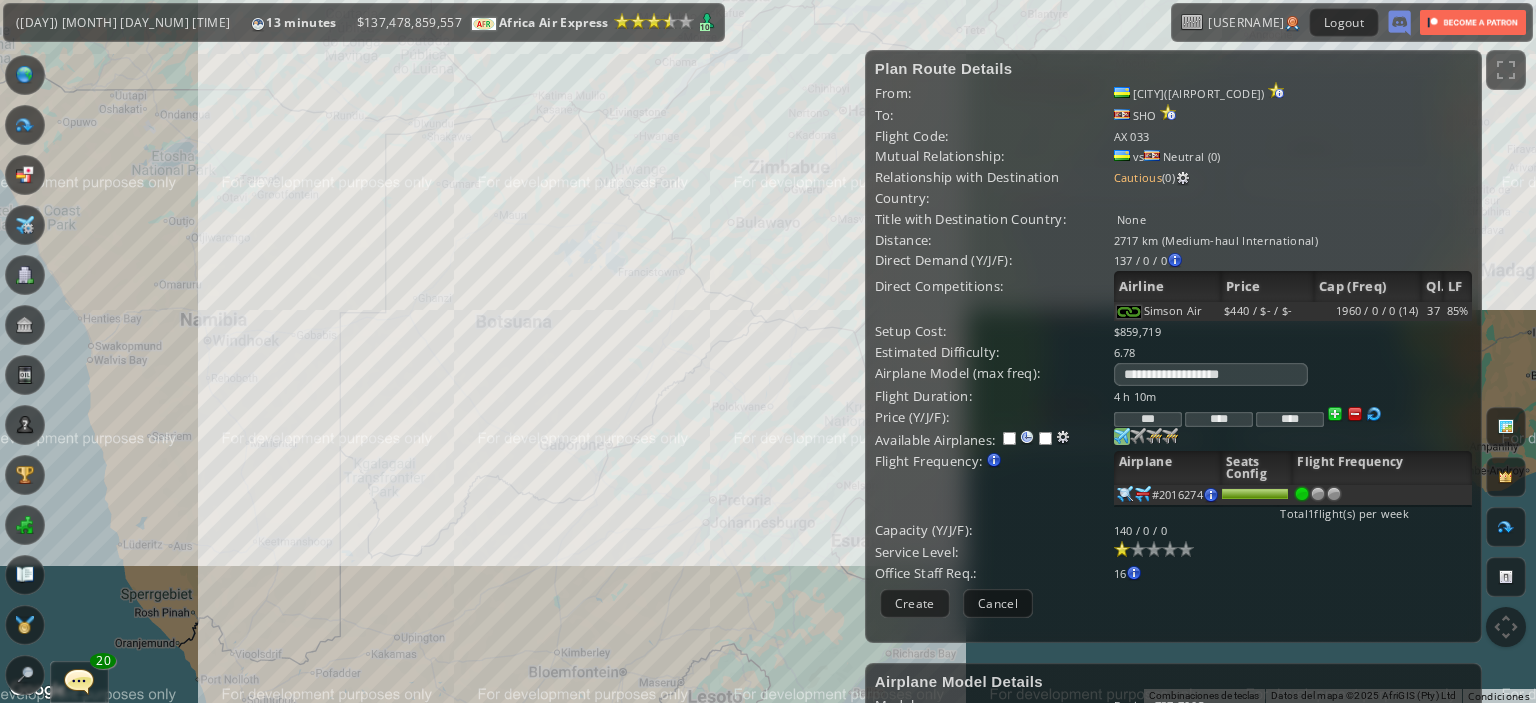click at bounding box center (1355, 414) 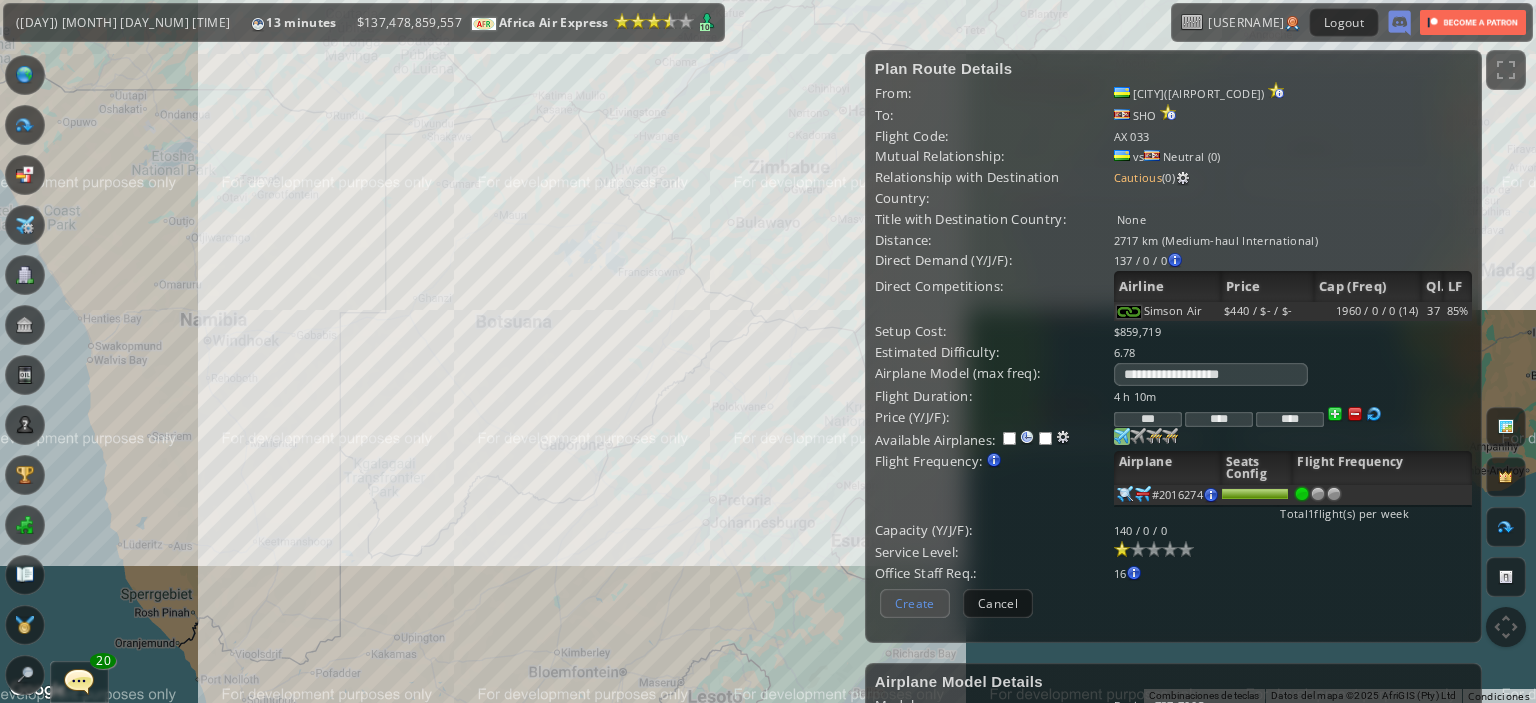 click on "Create" at bounding box center [915, 603] 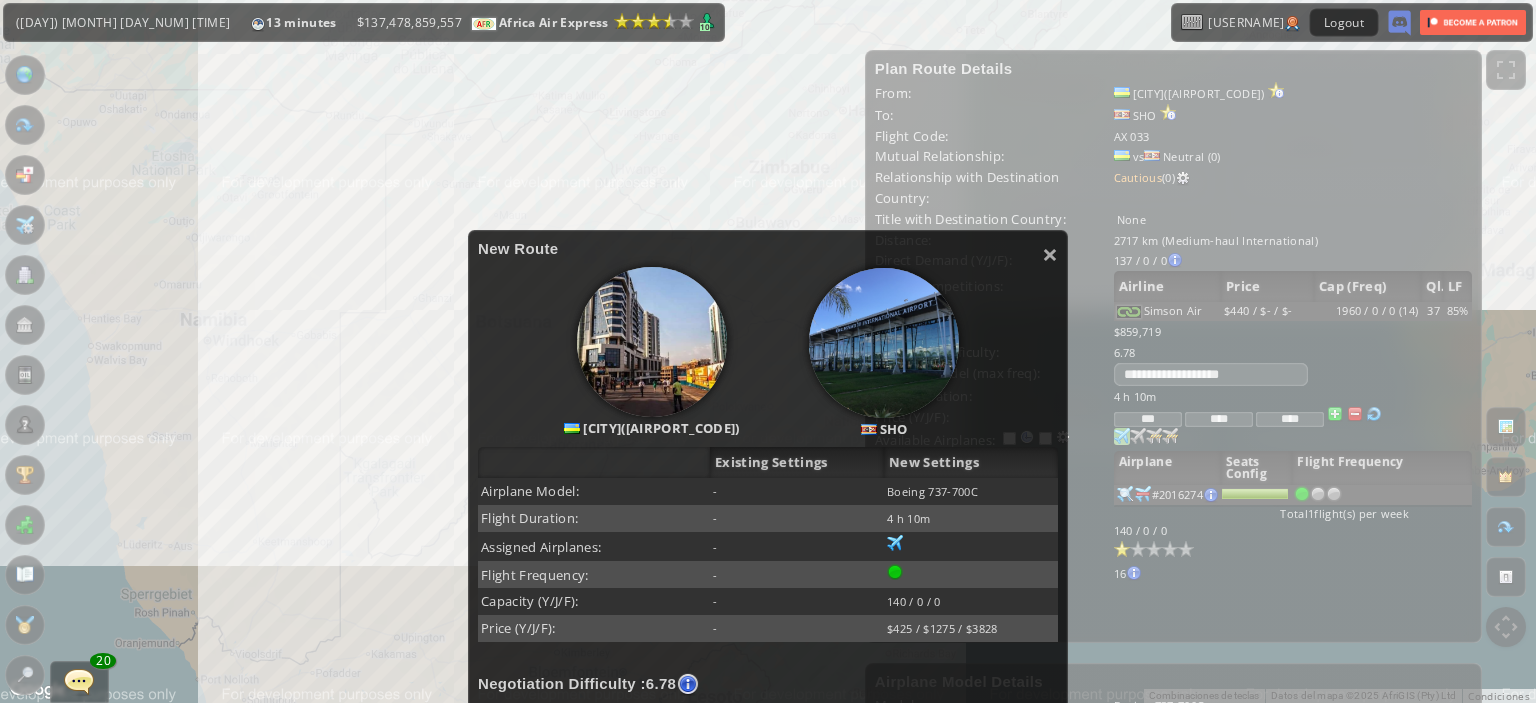 click on "SHO" at bounding box center (913, 352) 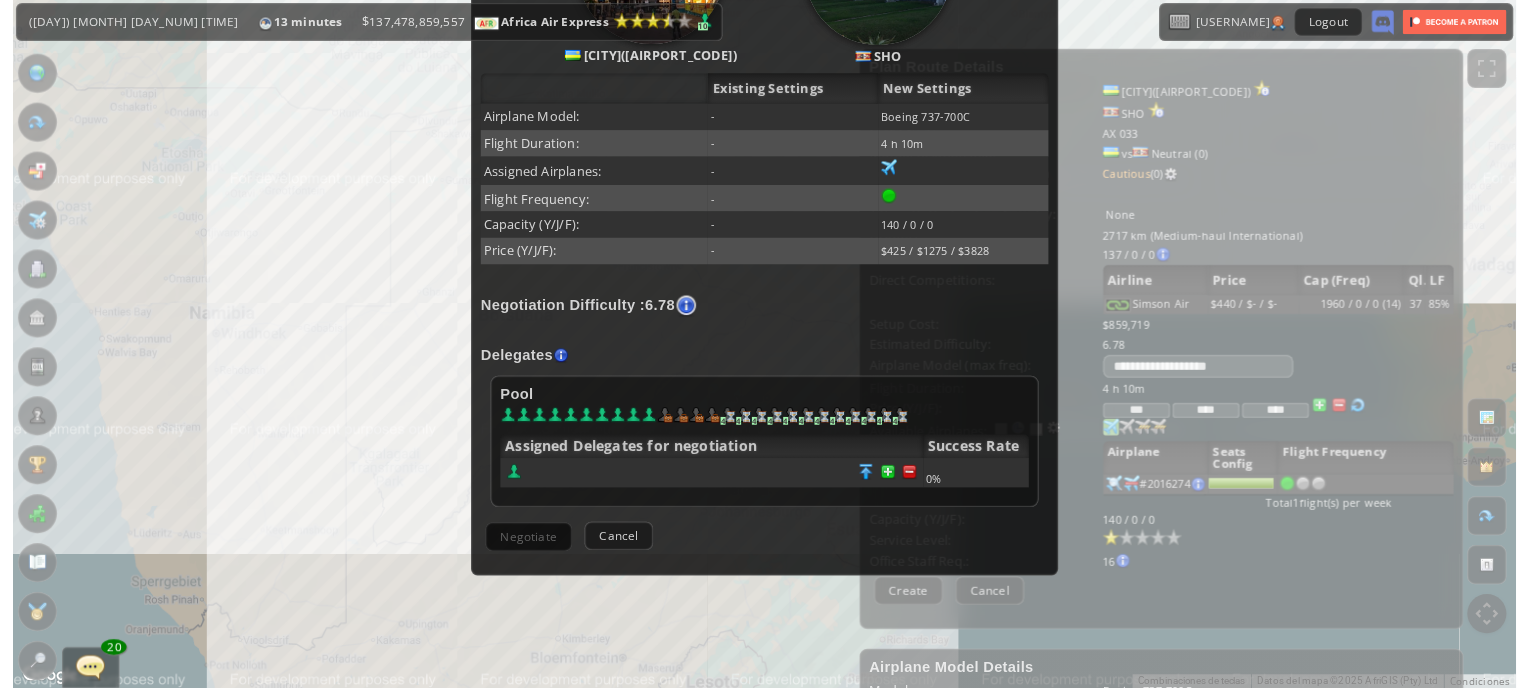 scroll, scrollTop: 380, scrollLeft: 0, axis: vertical 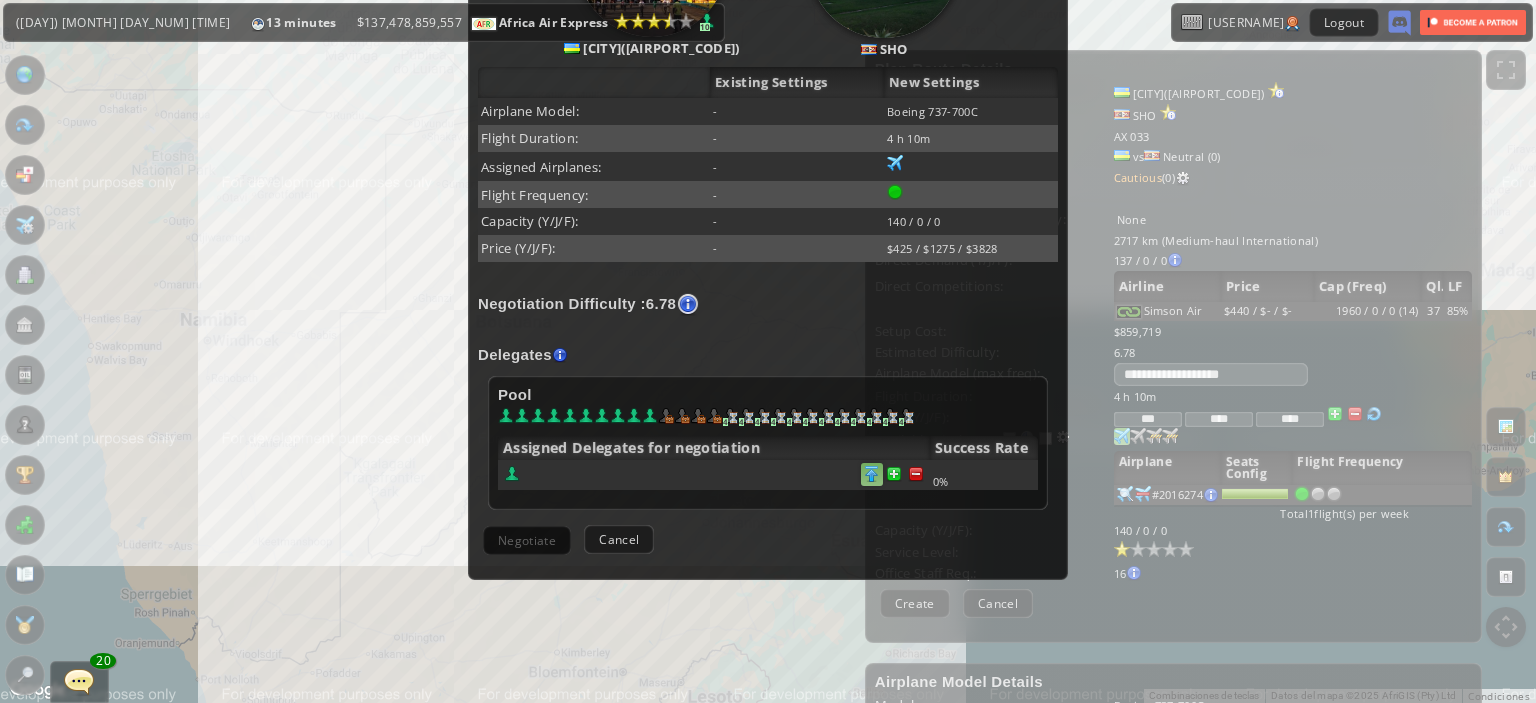click at bounding box center [916, 474] 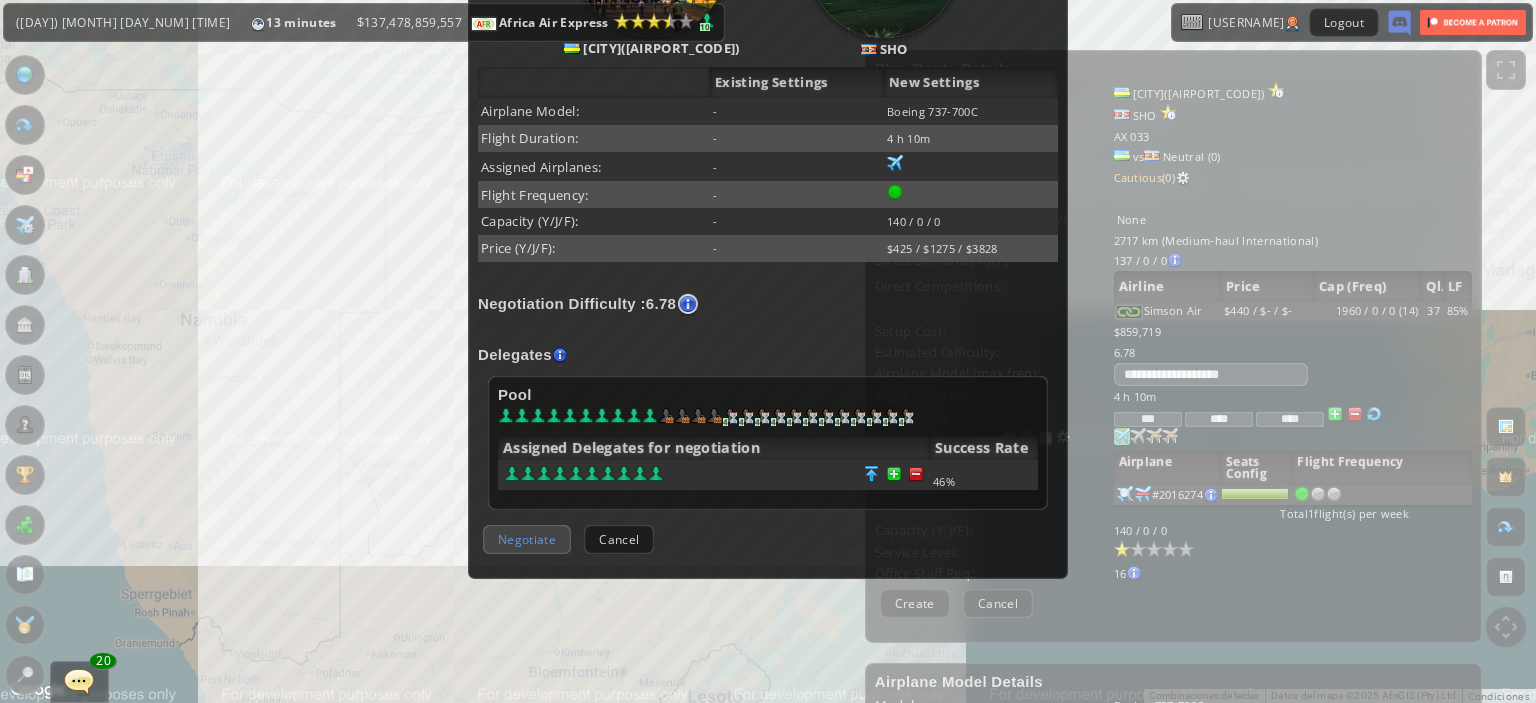click on "Negotiate" at bounding box center (527, 539) 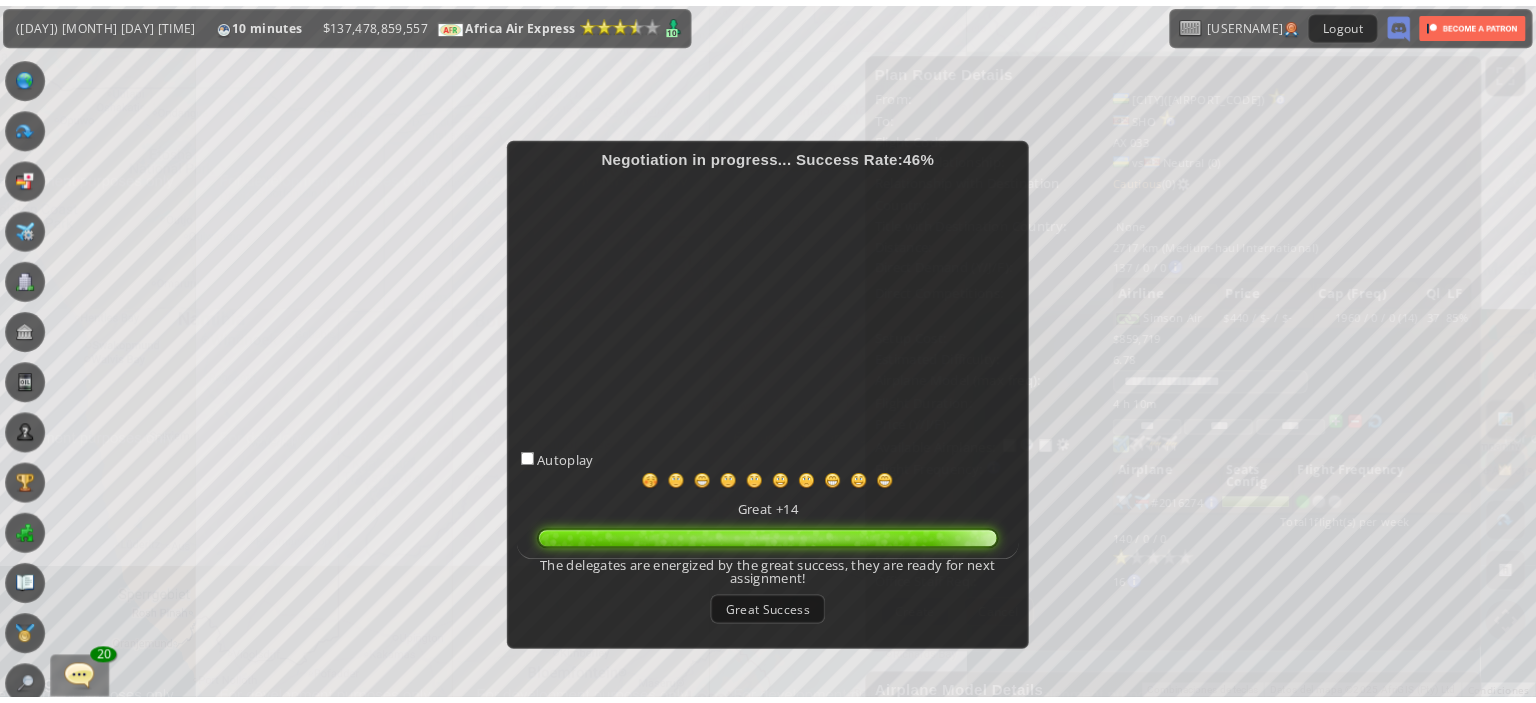 scroll, scrollTop: 115, scrollLeft: 0, axis: vertical 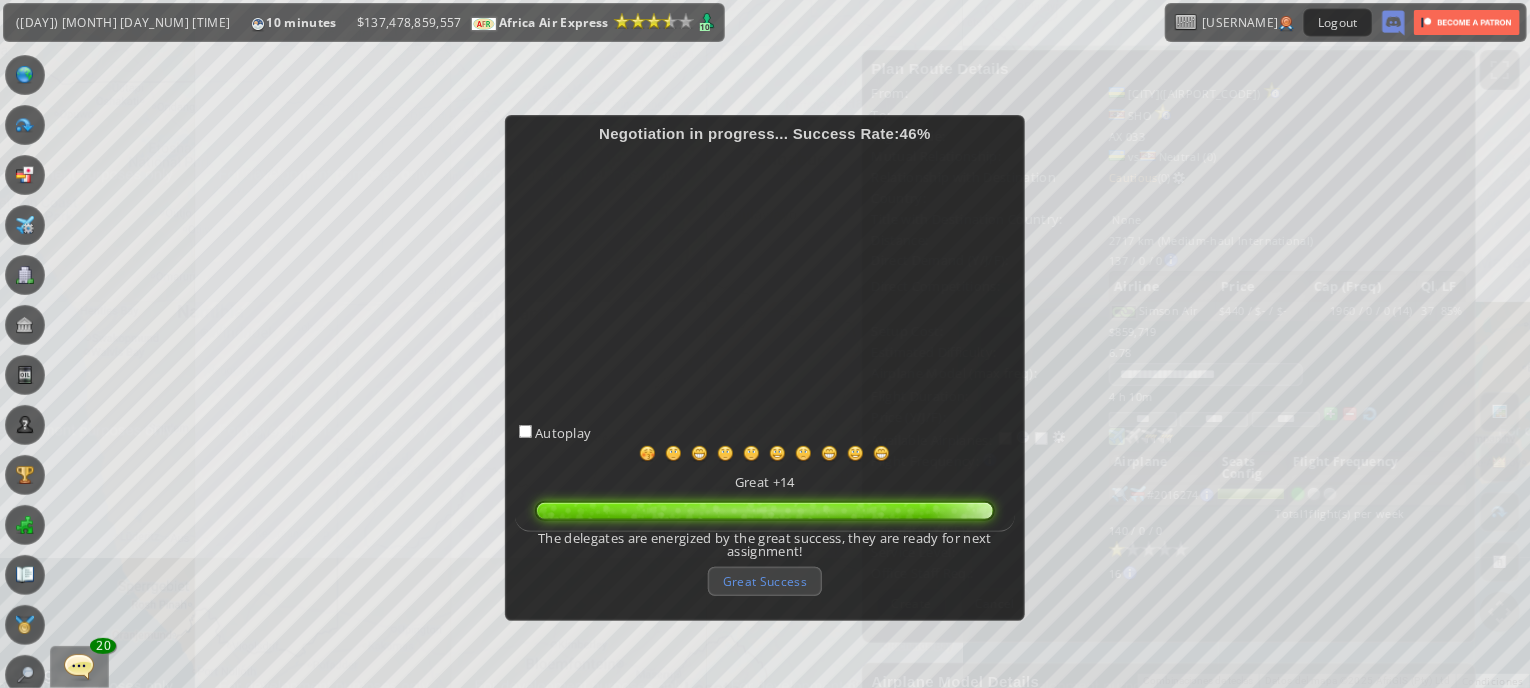 click on "Great Success" at bounding box center [765, 581] 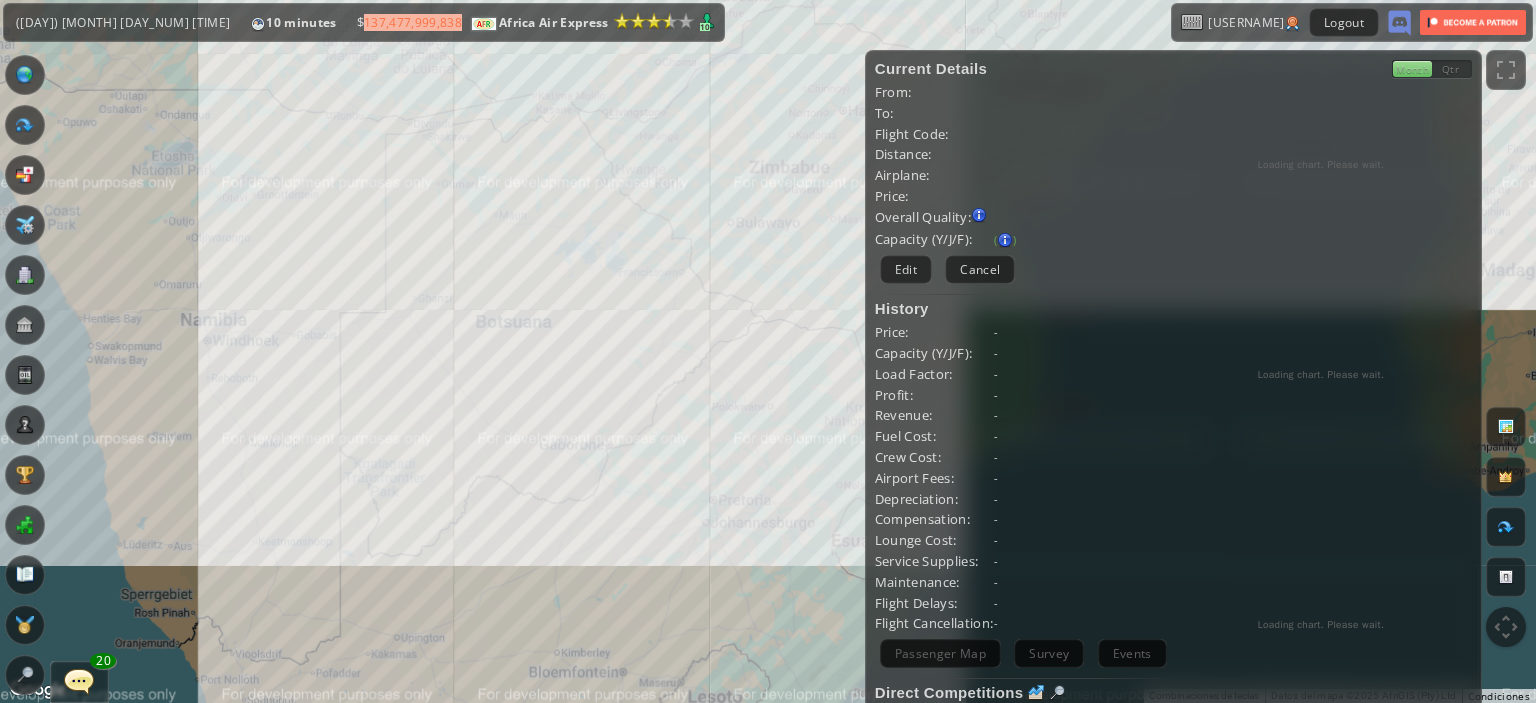 scroll, scrollTop: 0, scrollLeft: 0, axis: both 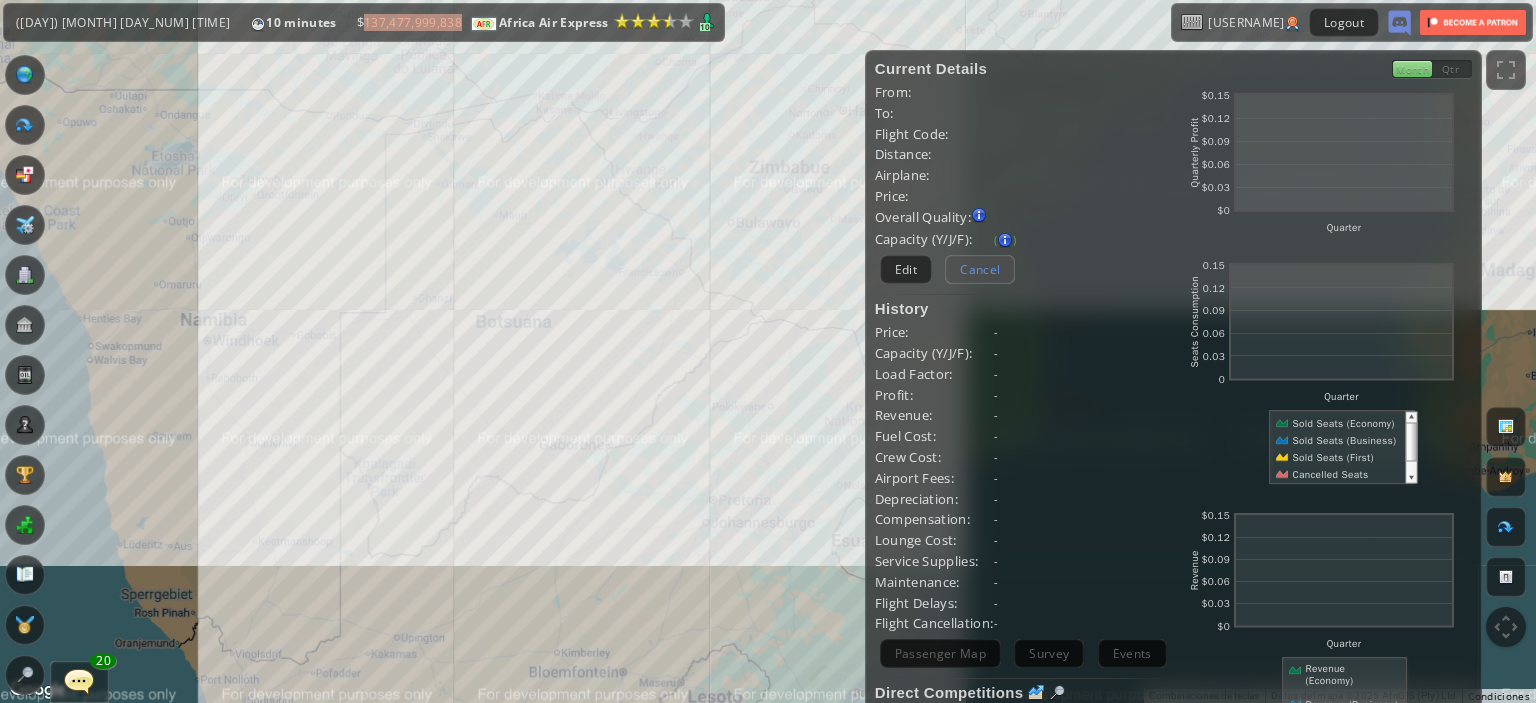 click on "Cancel" at bounding box center (980, 269) 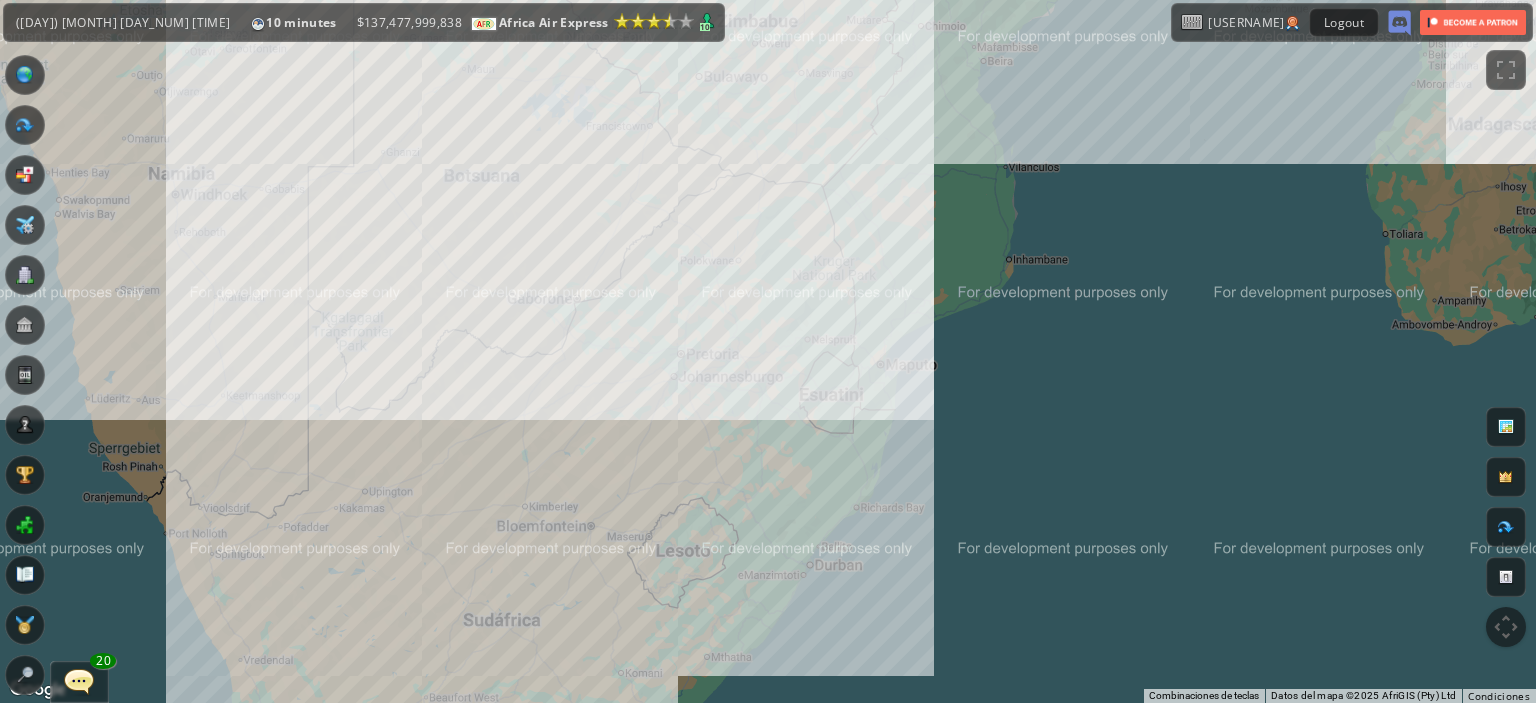 click on "Para navegar, presiona las teclas de flecha." at bounding box center (768, 351) 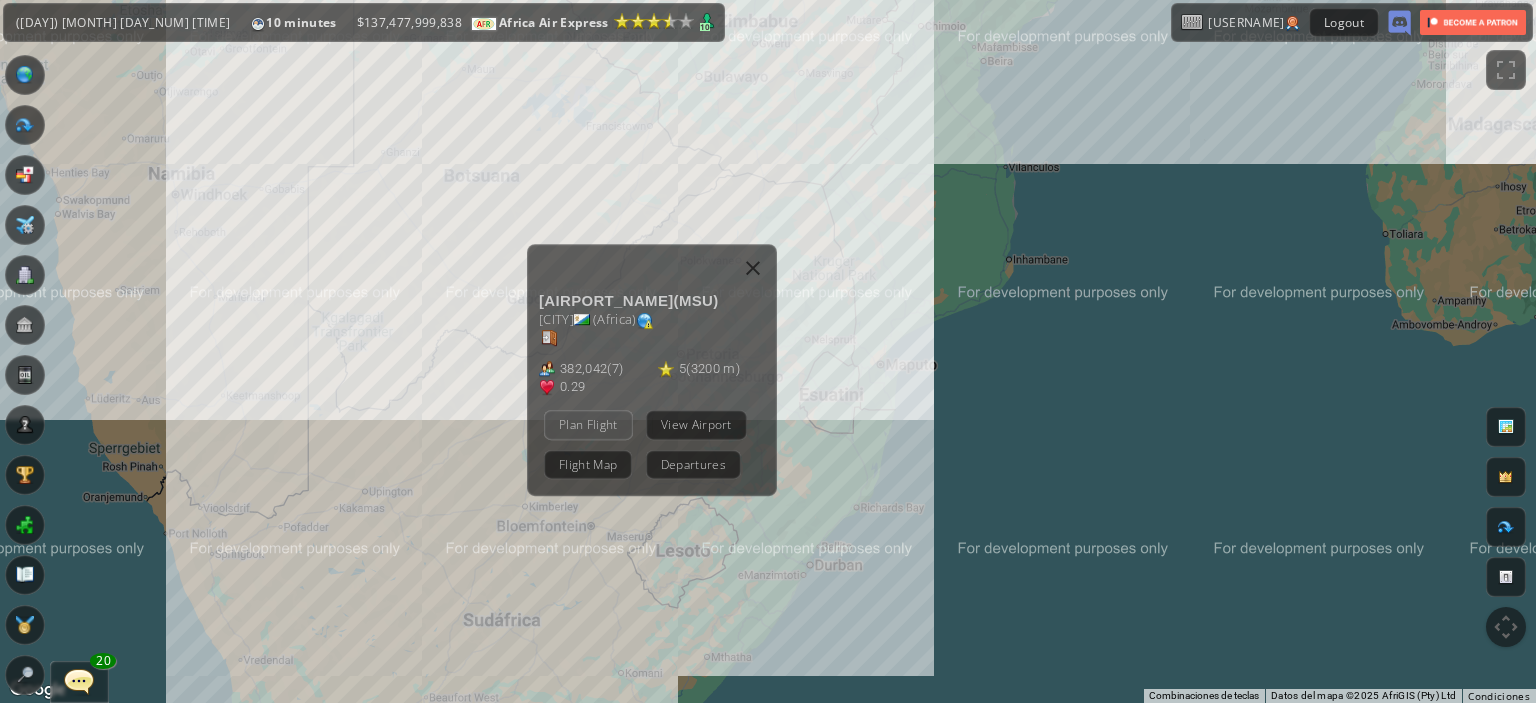 click on "Plan Flight" at bounding box center (588, 424) 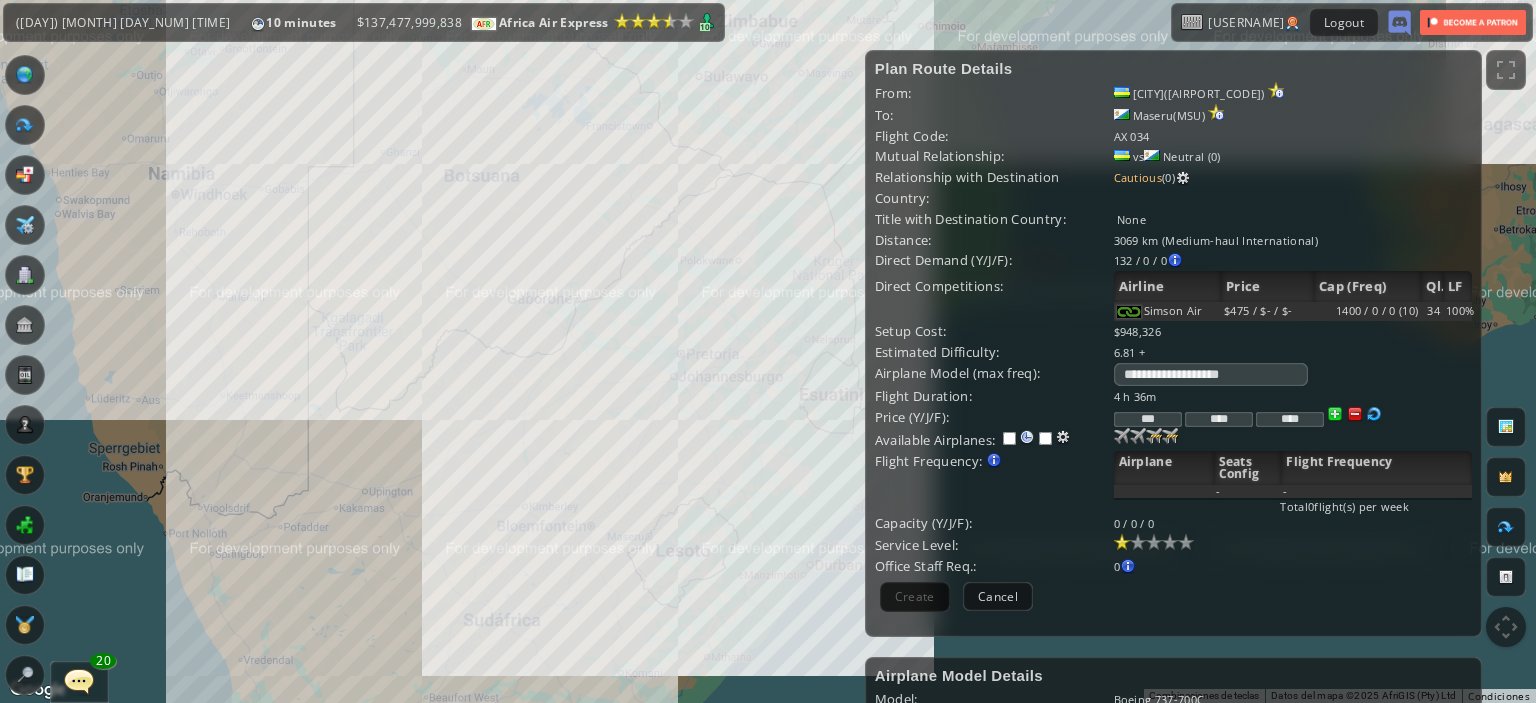 click at bounding box center [1355, 414] 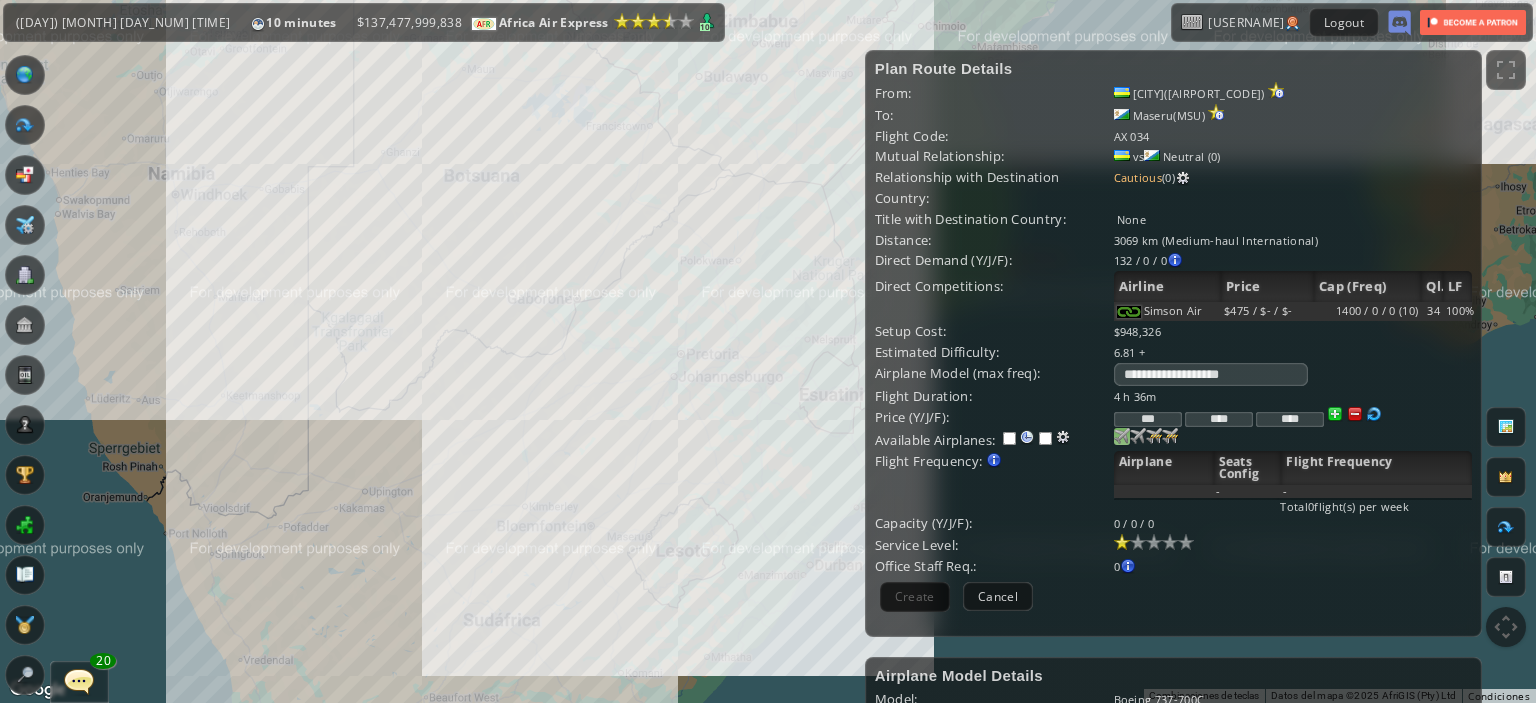 click at bounding box center [1122, 436] 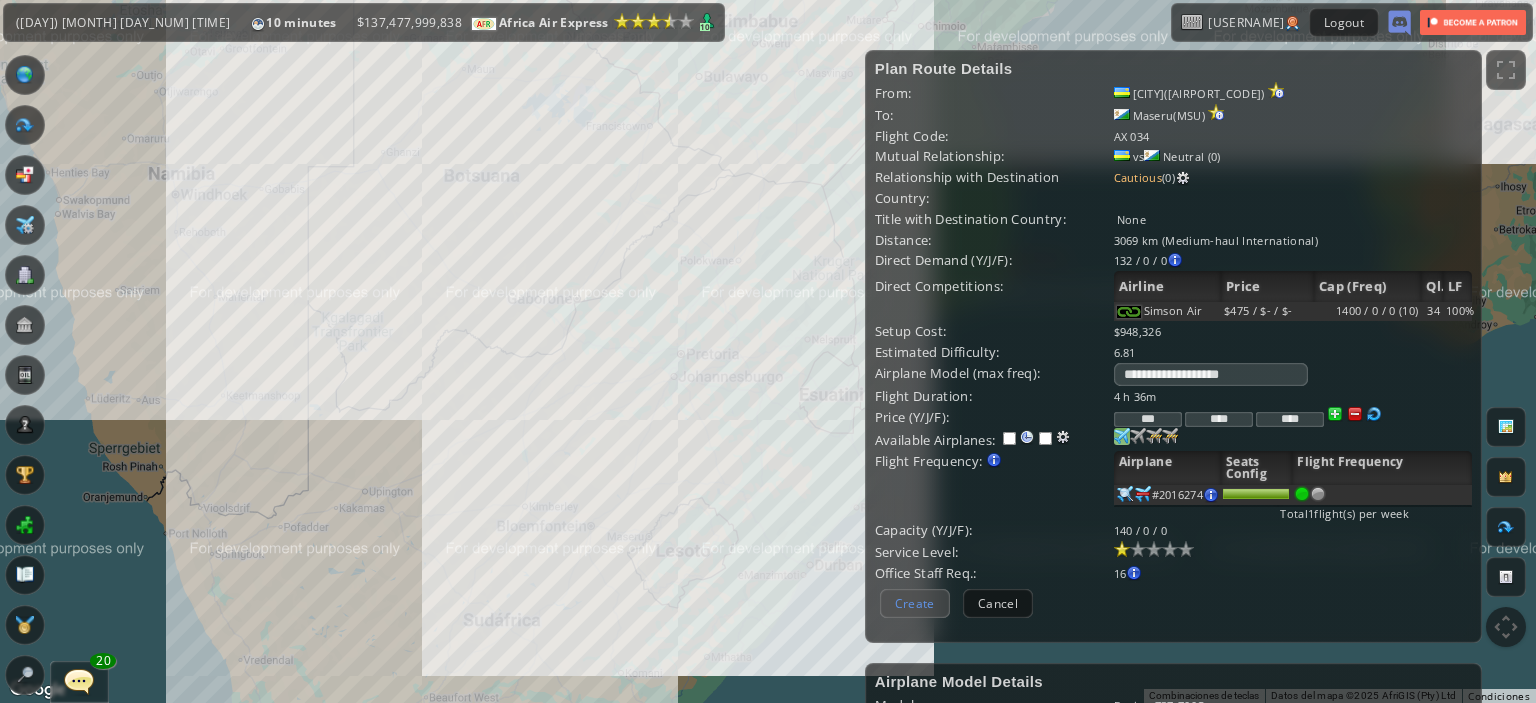 click on "Create" at bounding box center [915, 603] 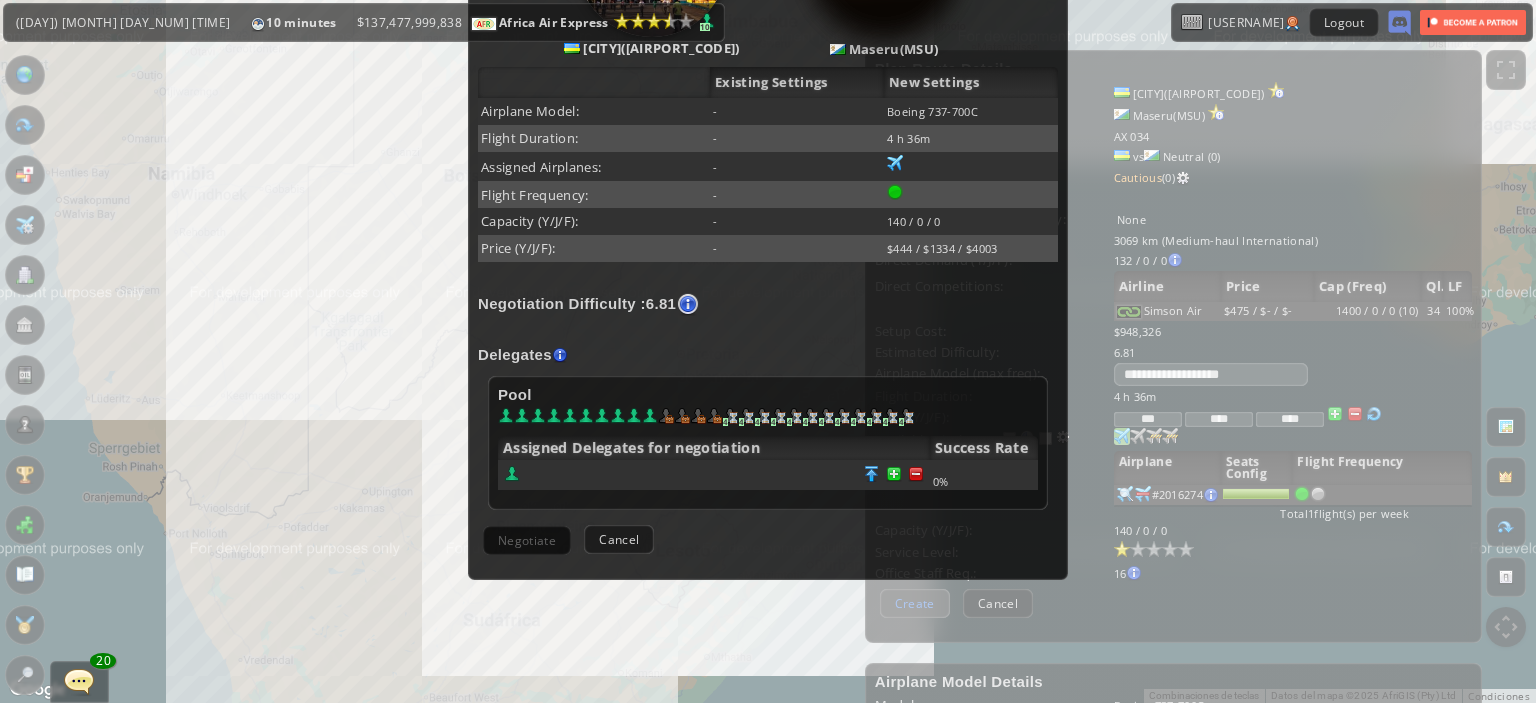 scroll, scrollTop: 186, scrollLeft: 0, axis: vertical 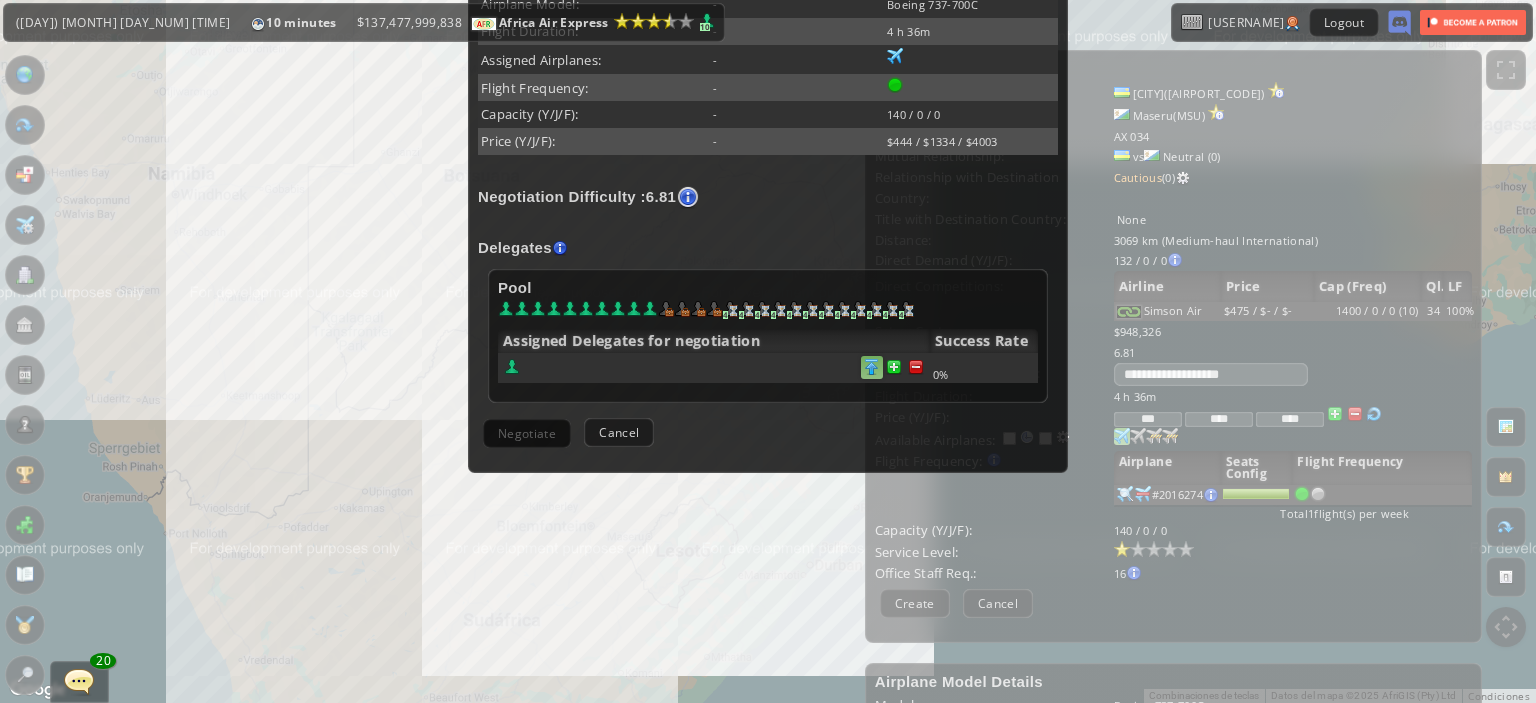 click at bounding box center [916, 367] 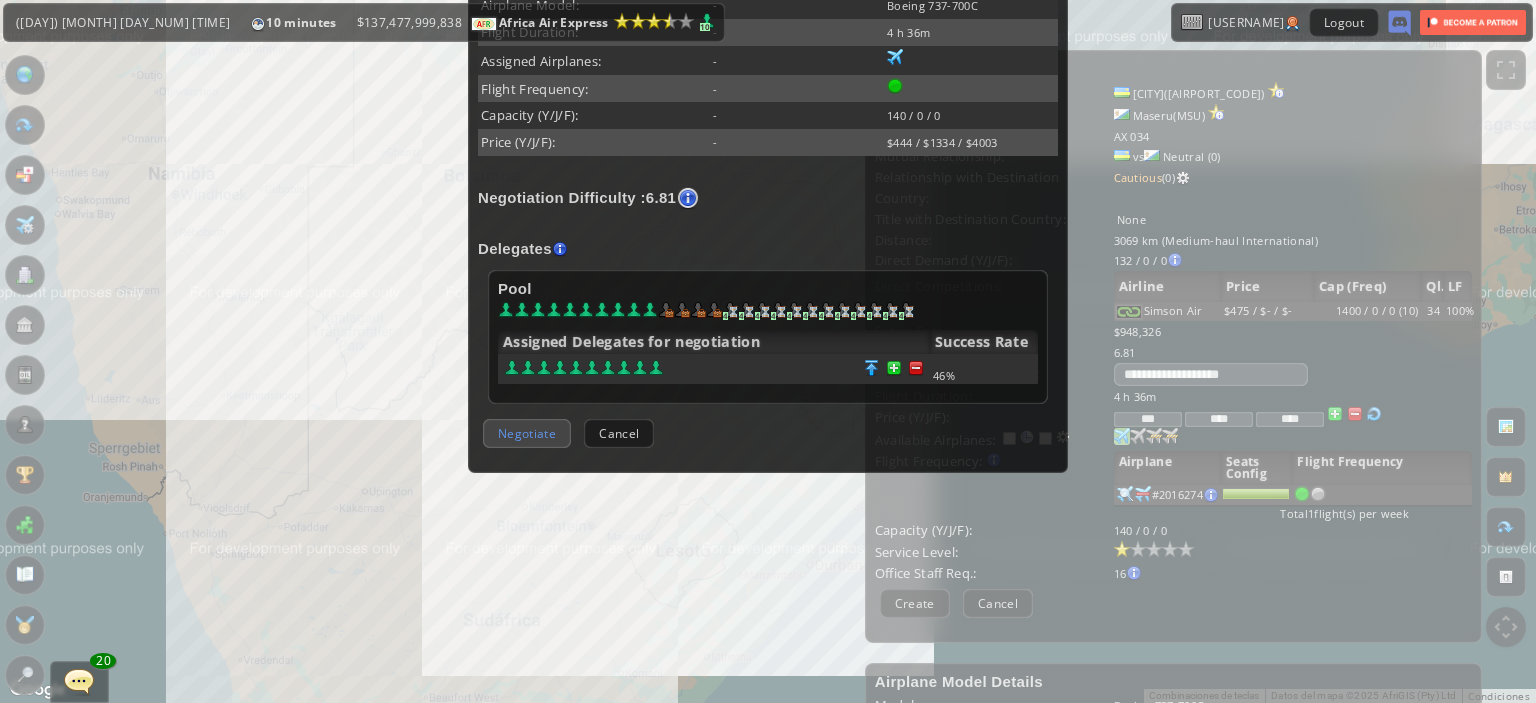 click on "Negotiate" at bounding box center [527, 433] 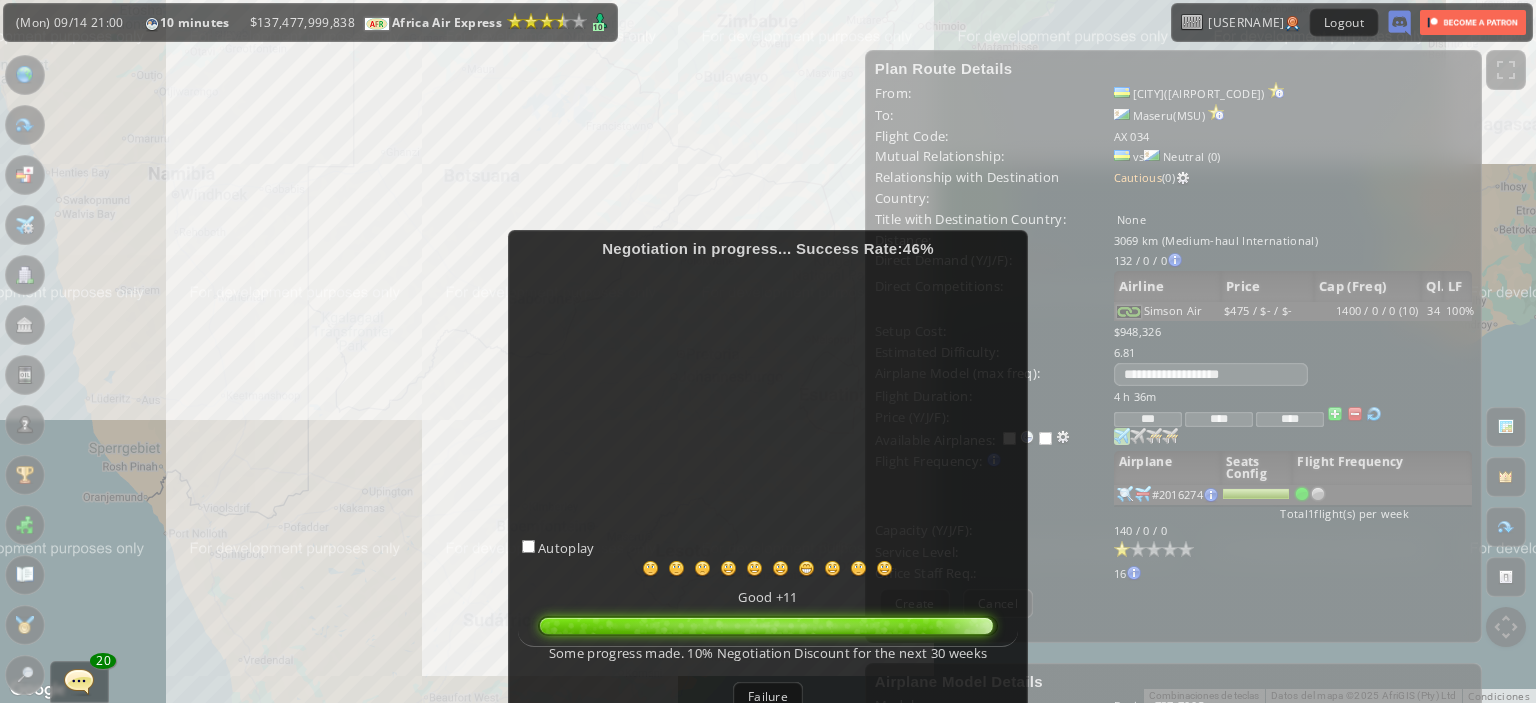 click on "Failure" at bounding box center (768, 696) 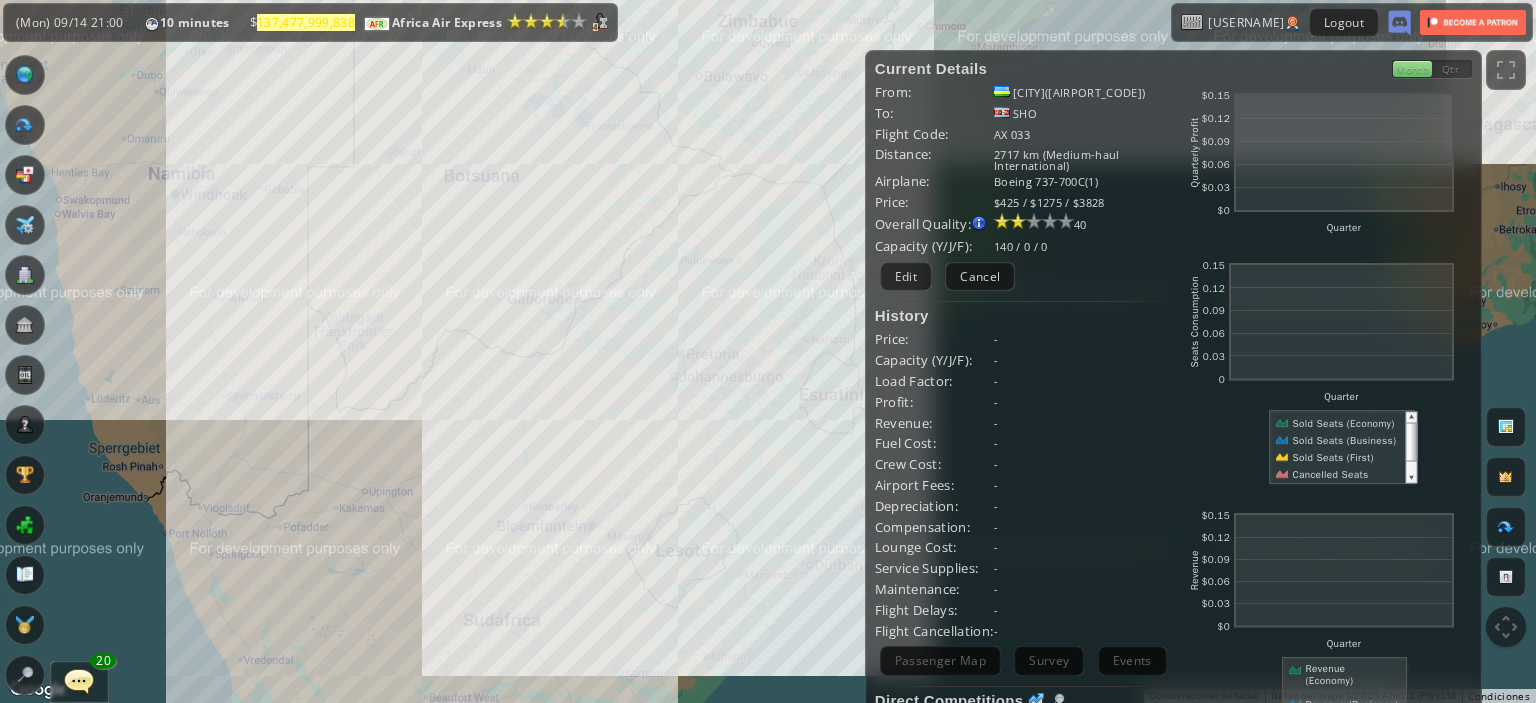 scroll, scrollTop: 0, scrollLeft: 0, axis: both 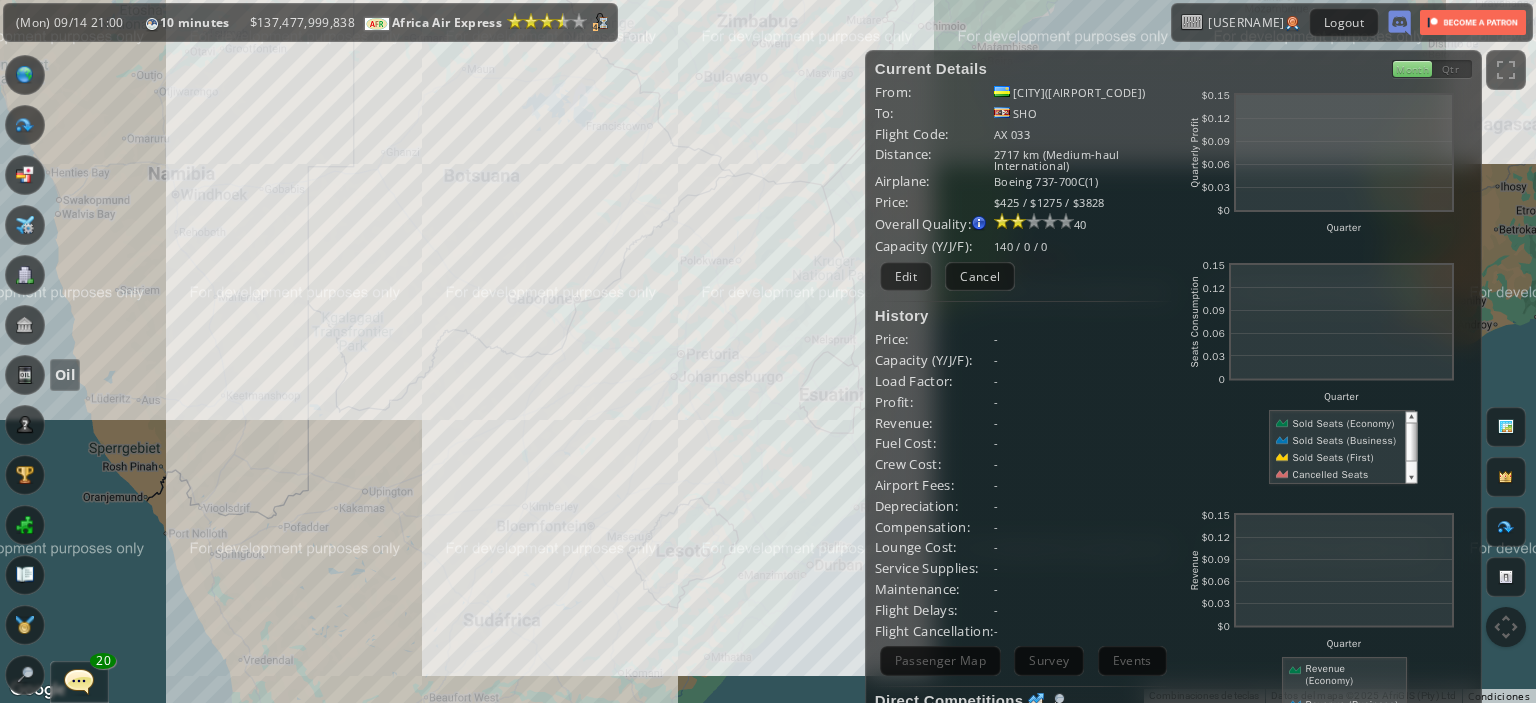 click at bounding box center (25, 375) 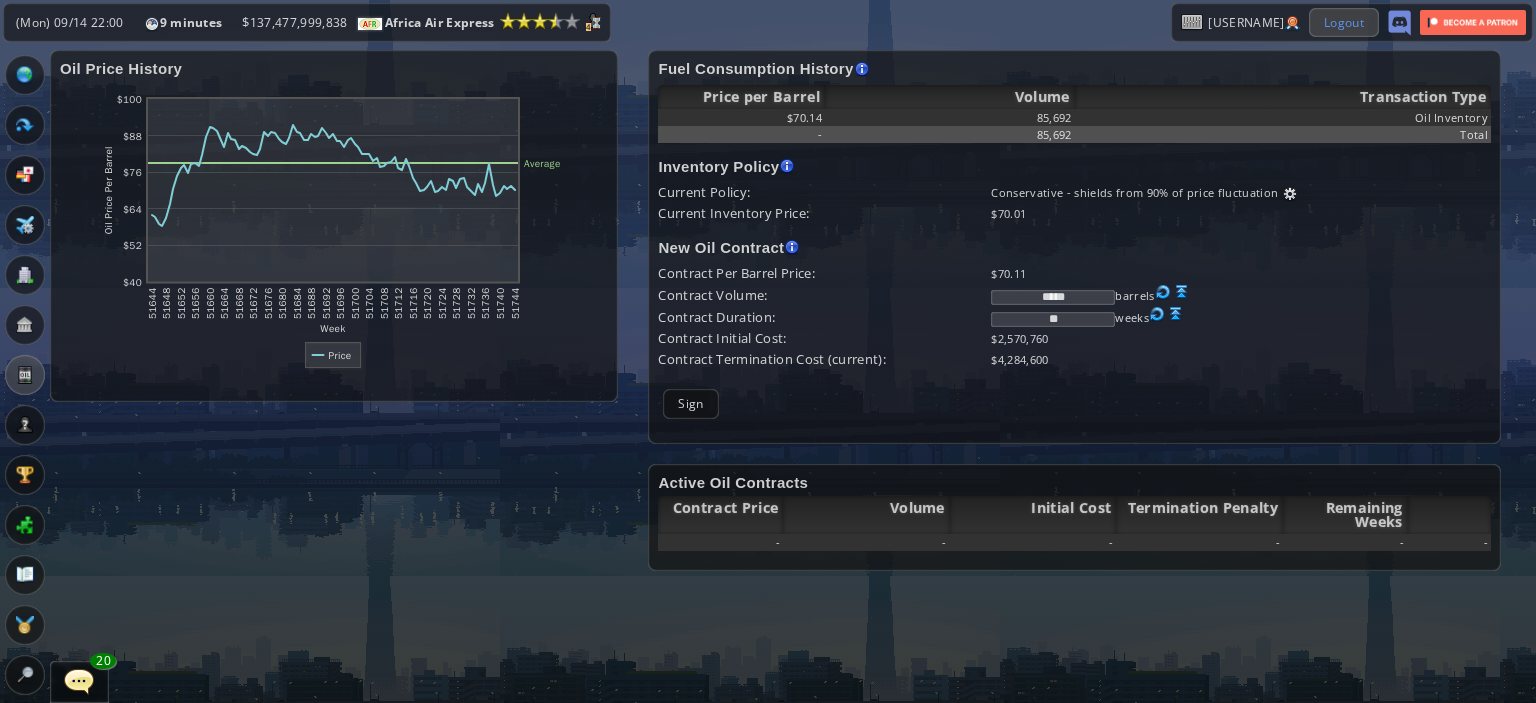 click on "Logout" at bounding box center (1344, 22) 